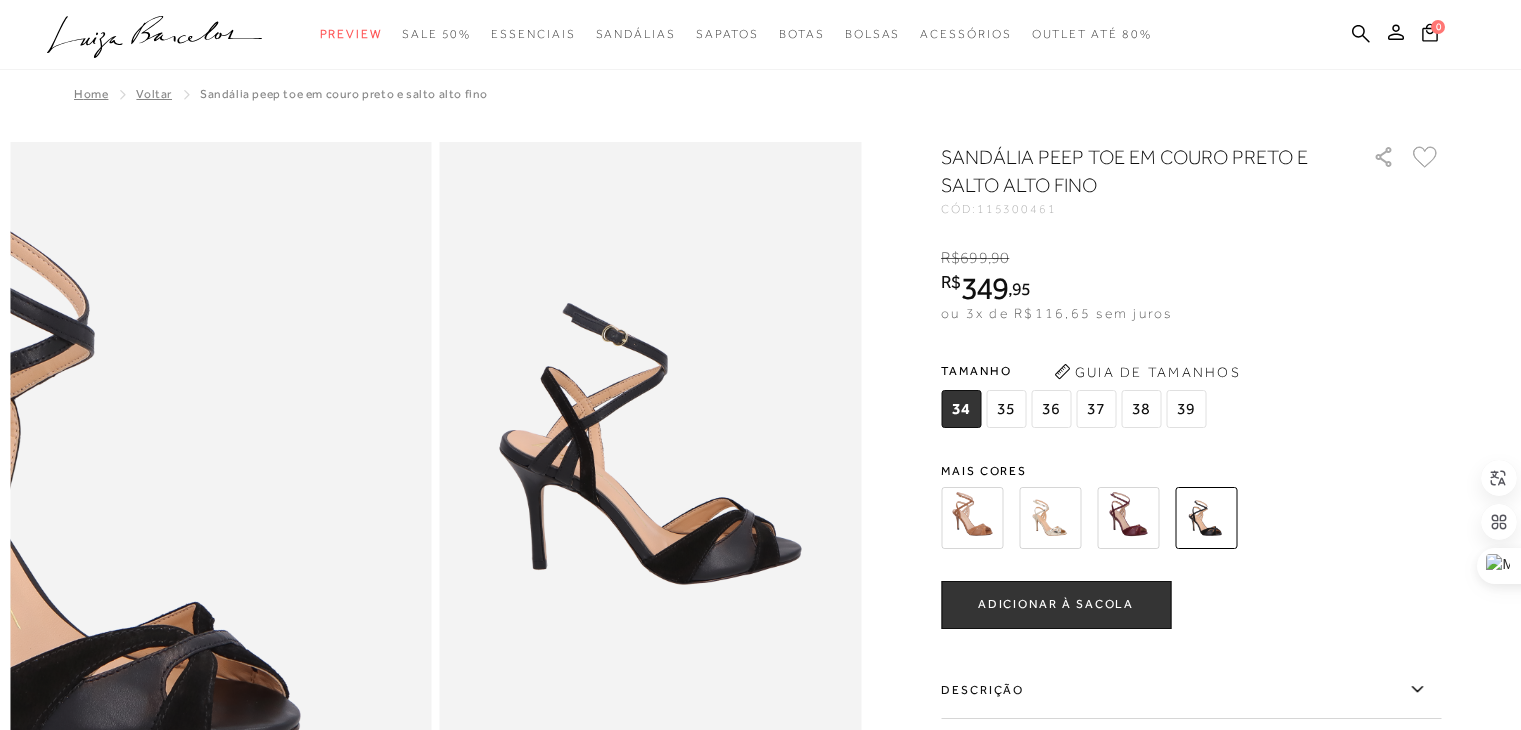 scroll, scrollTop: 0, scrollLeft: 0, axis: both 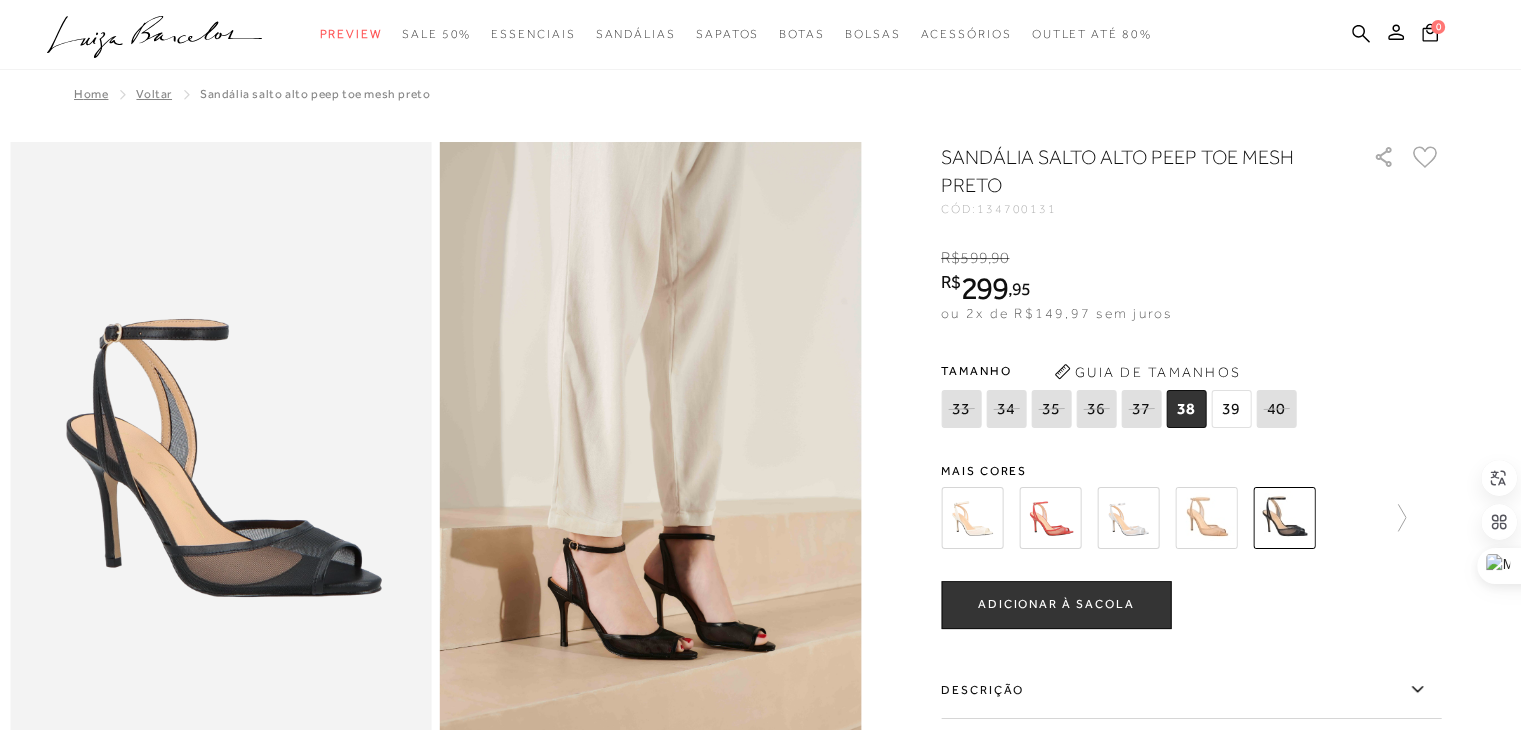 click at bounding box center [1206, 518] 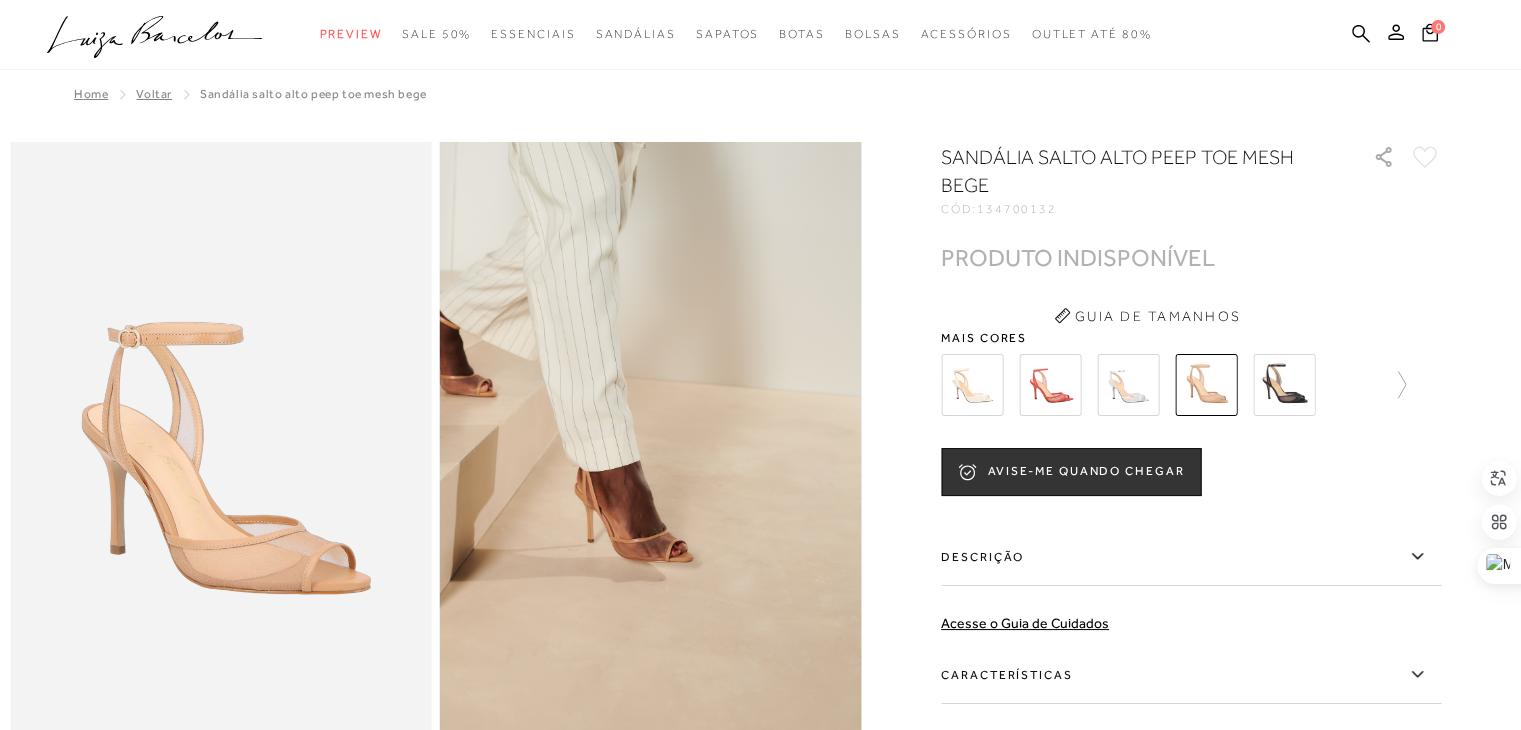 scroll, scrollTop: 0, scrollLeft: 0, axis: both 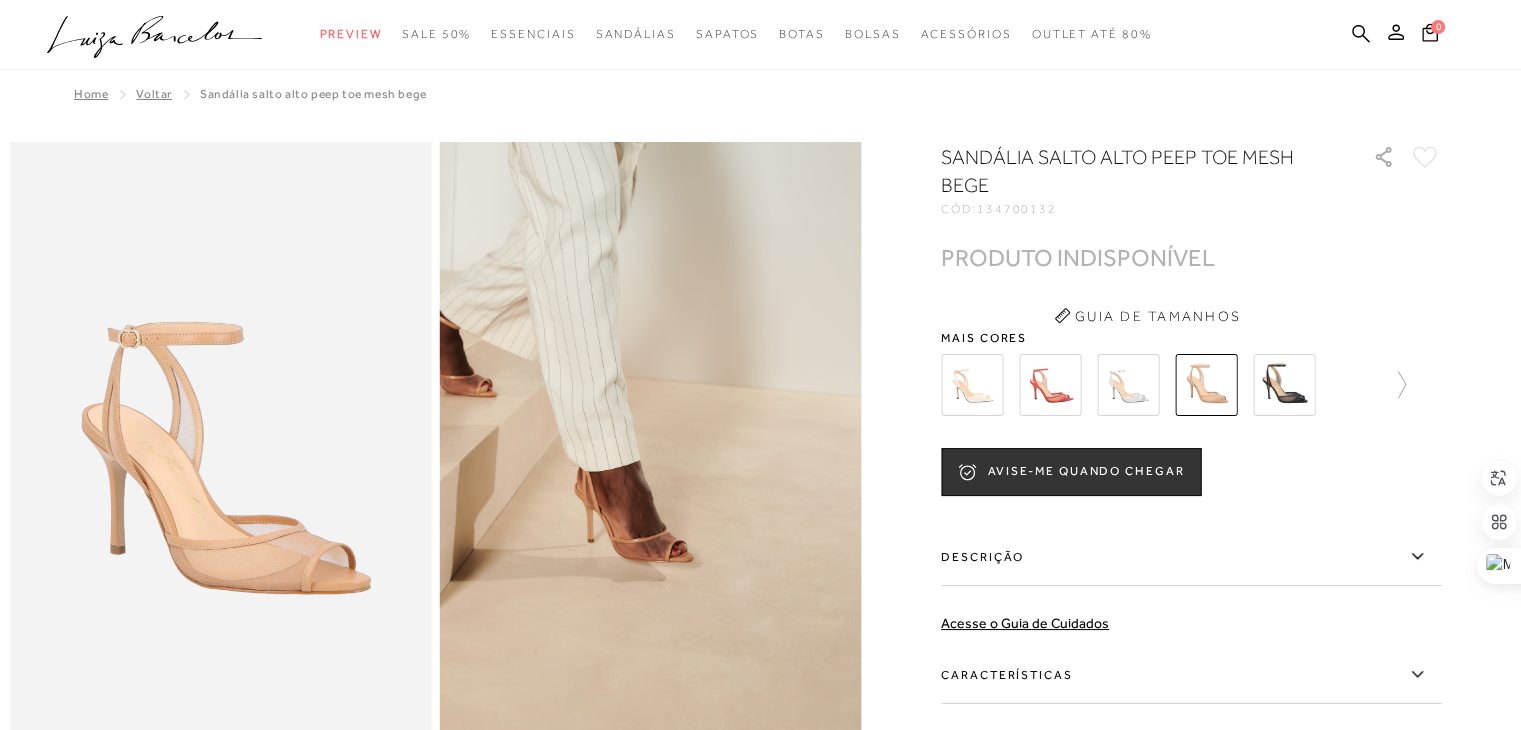 click at bounding box center (1050, 385) 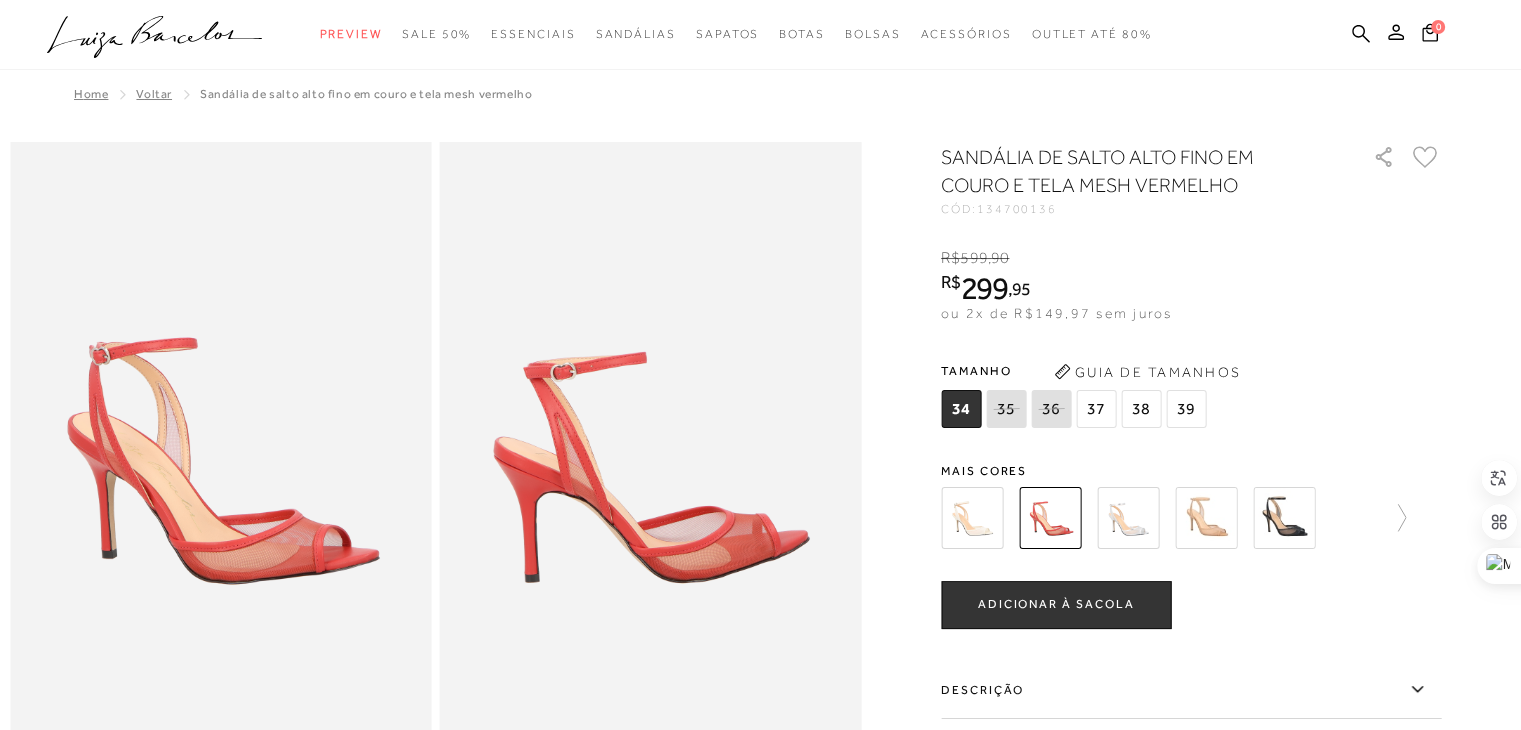 scroll, scrollTop: 0, scrollLeft: 0, axis: both 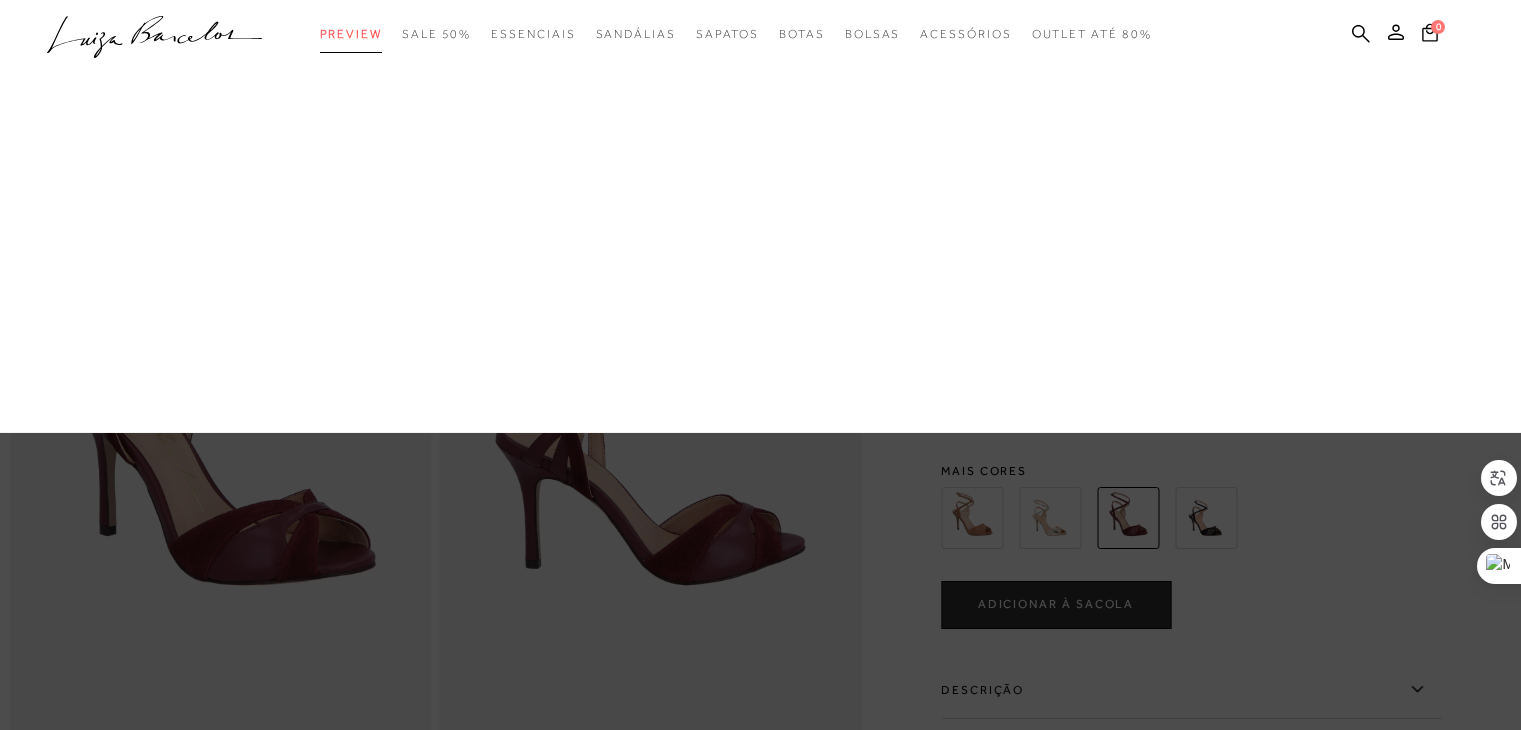 click on "Preview" at bounding box center (351, 34) 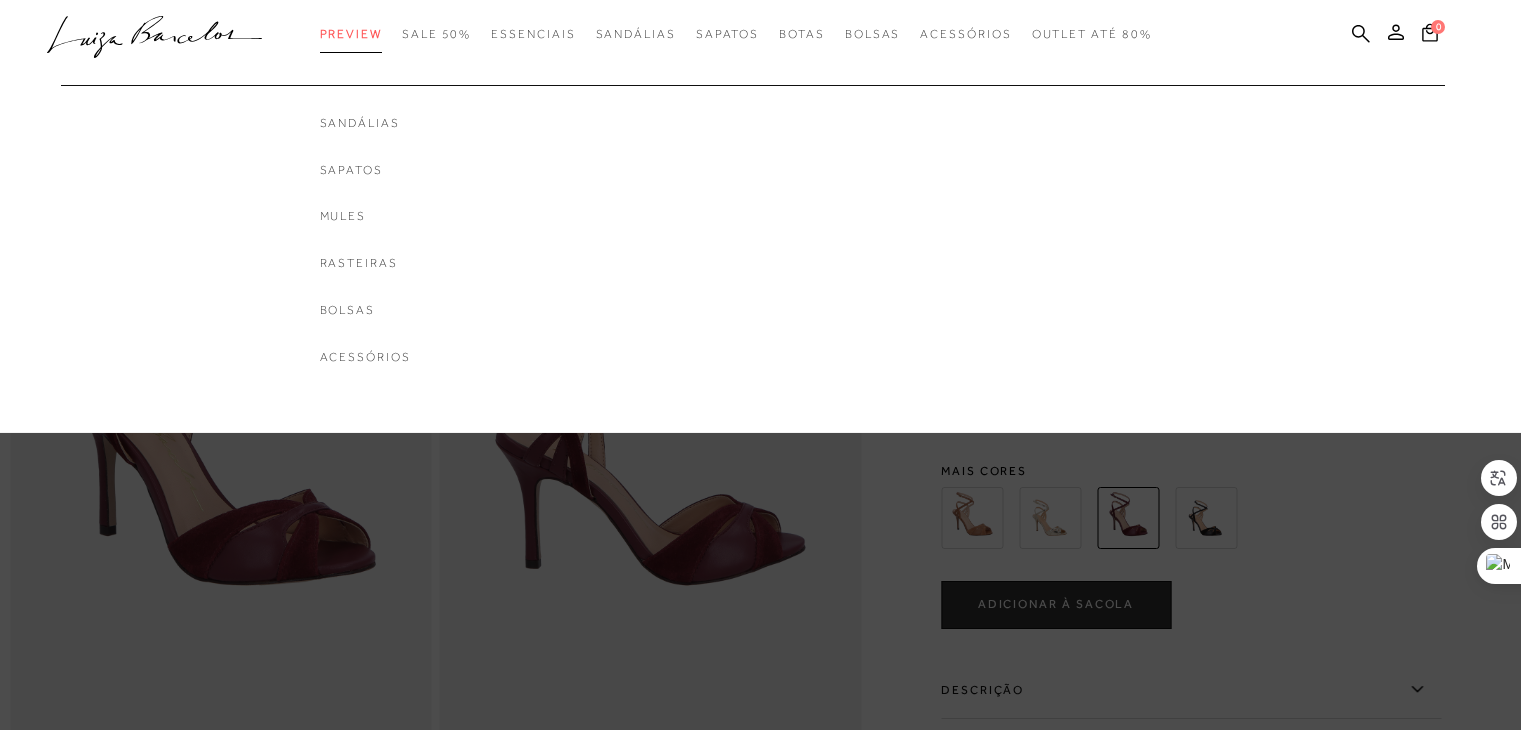 scroll, scrollTop: 0, scrollLeft: 0, axis: both 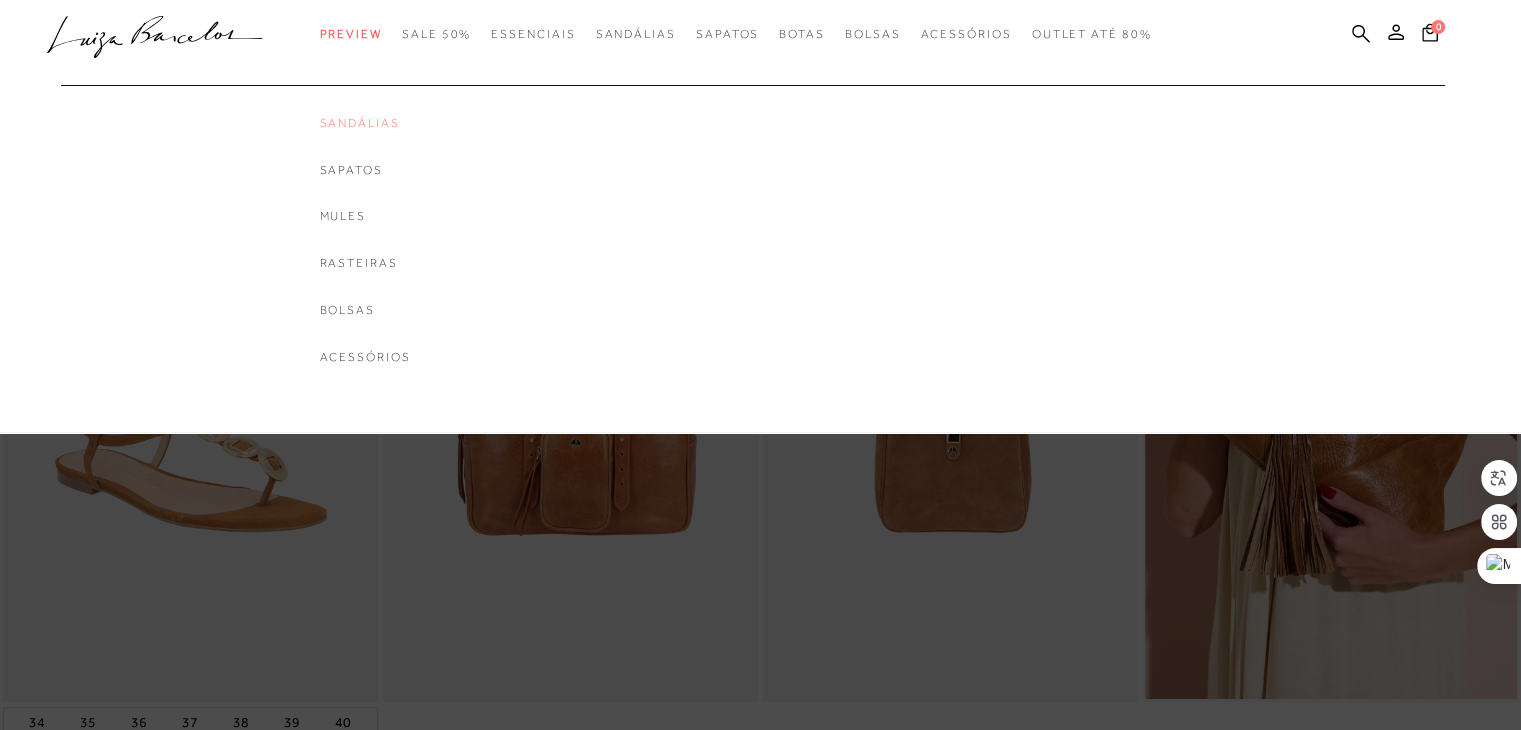 click on "Sandálias" at bounding box center [365, 123] 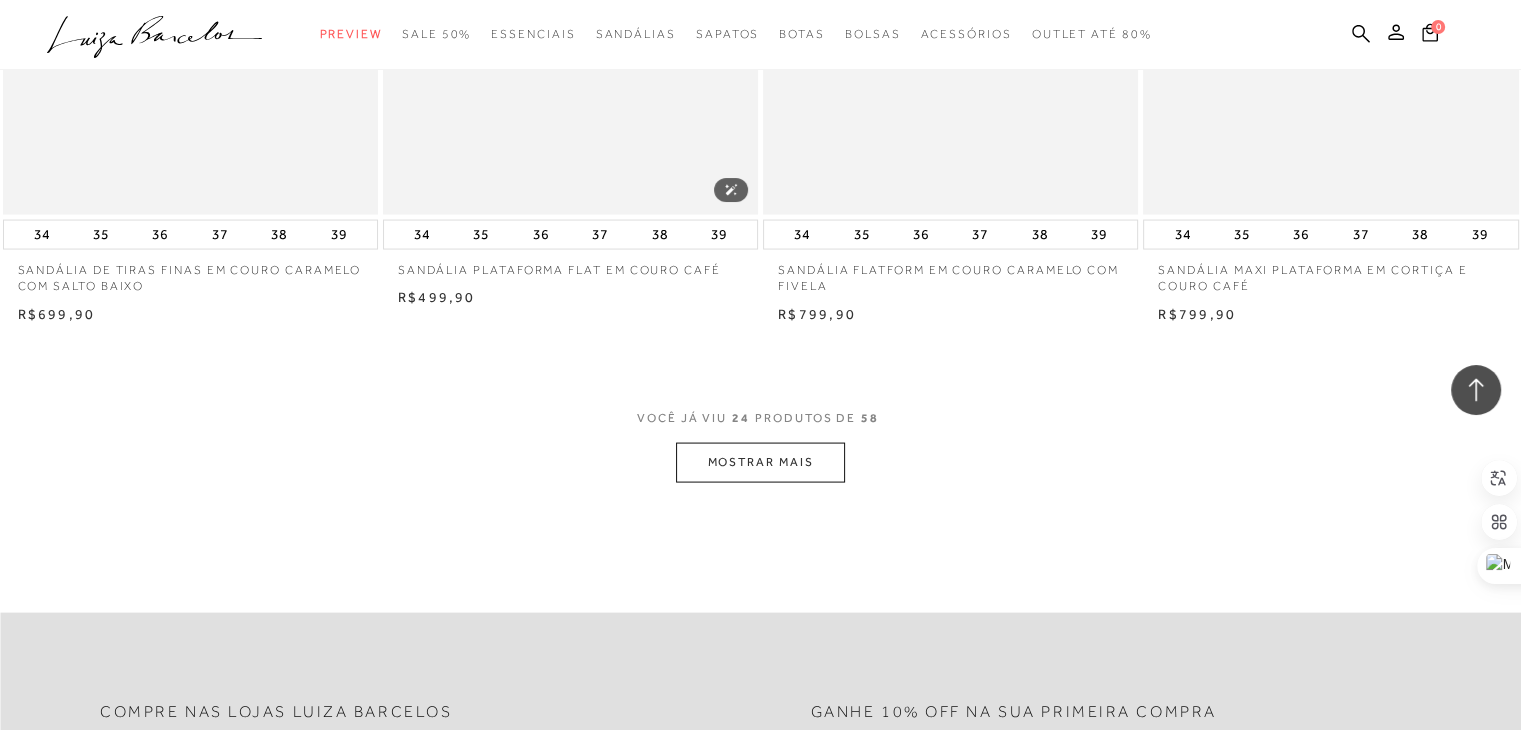 scroll, scrollTop: 4000, scrollLeft: 0, axis: vertical 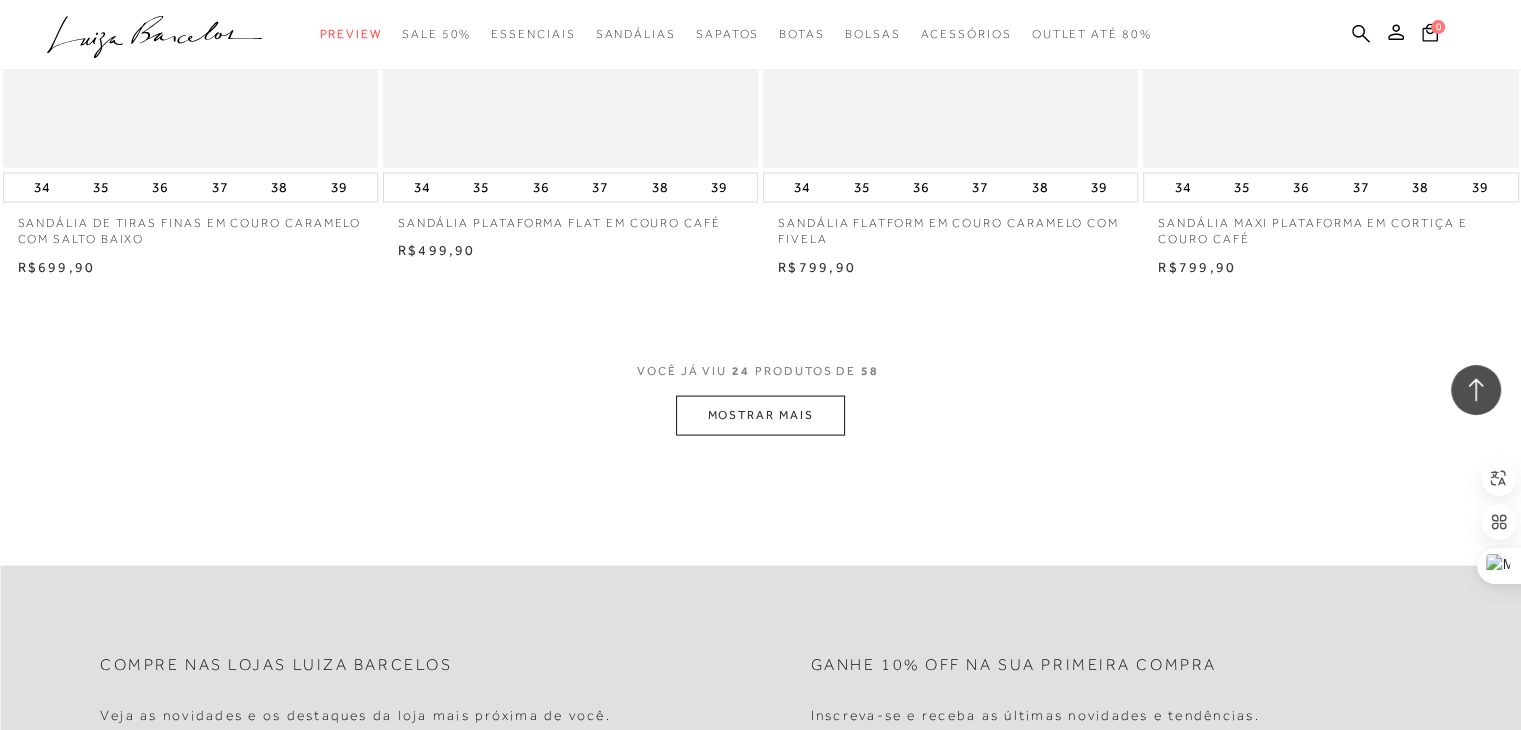 click on "MOSTRAR MAIS" at bounding box center [760, 415] 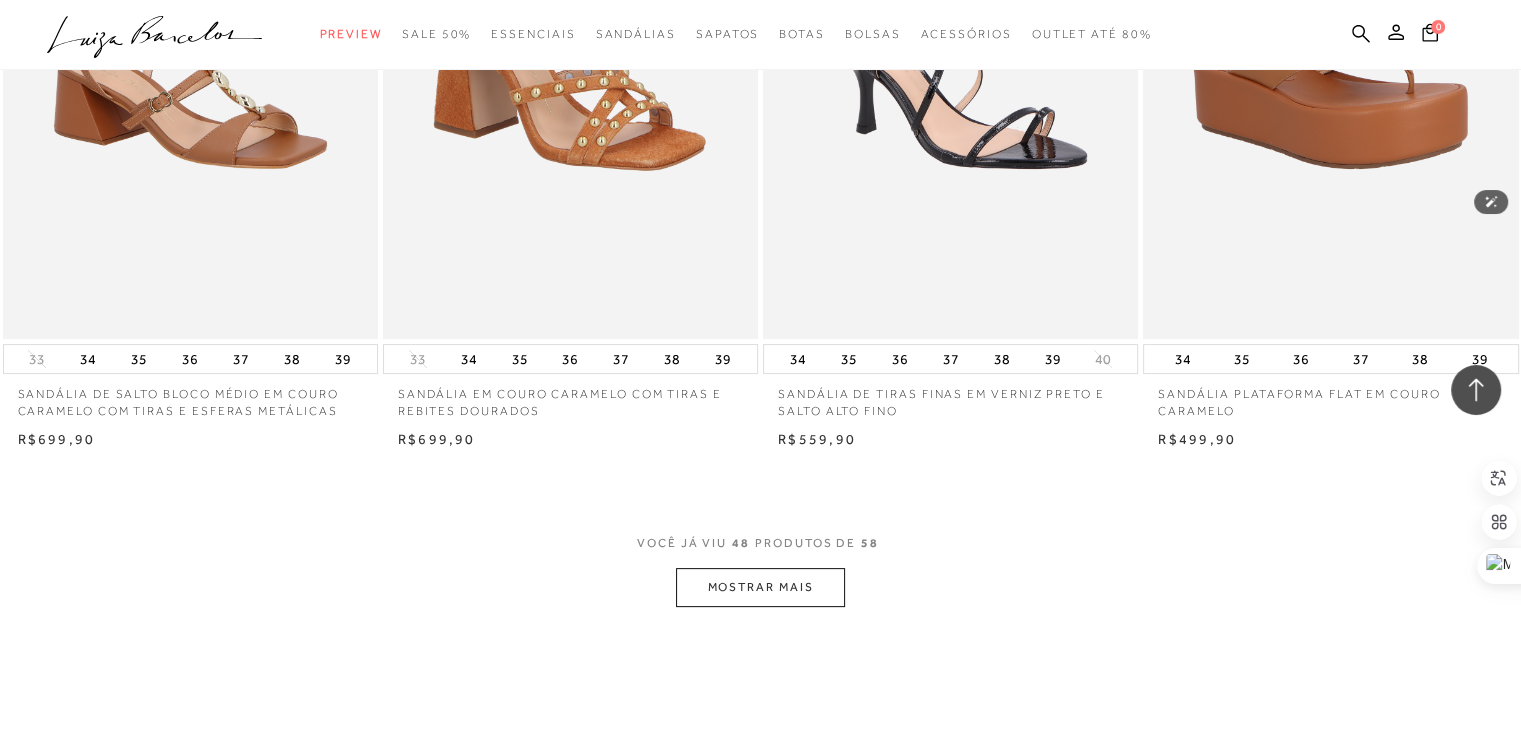 scroll, scrollTop: 8100, scrollLeft: 0, axis: vertical 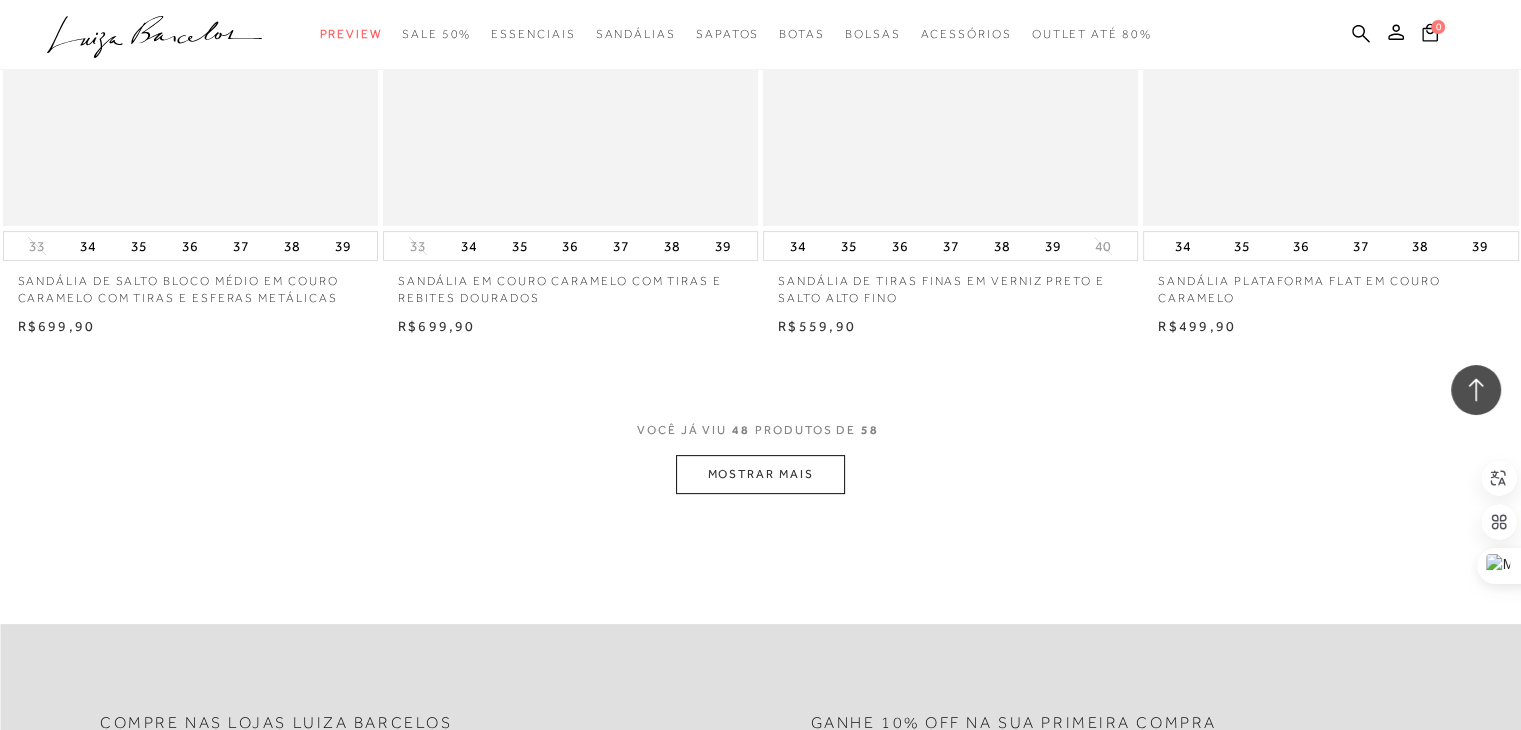 click on "MOSTRAR MAIS" at bounding box center [760, 474] 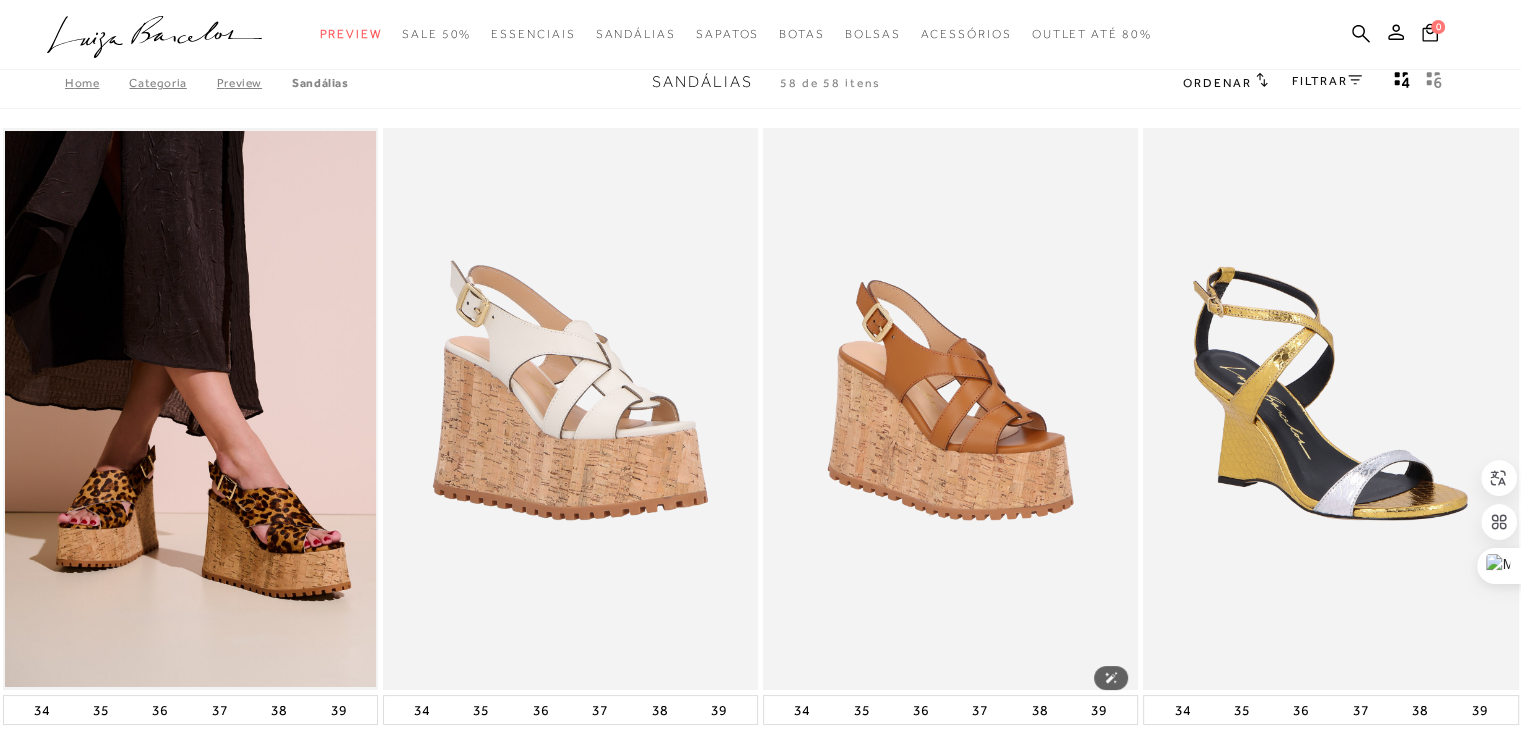 scroll, scrollTop: 0, scrollLeft: 0, axis: both 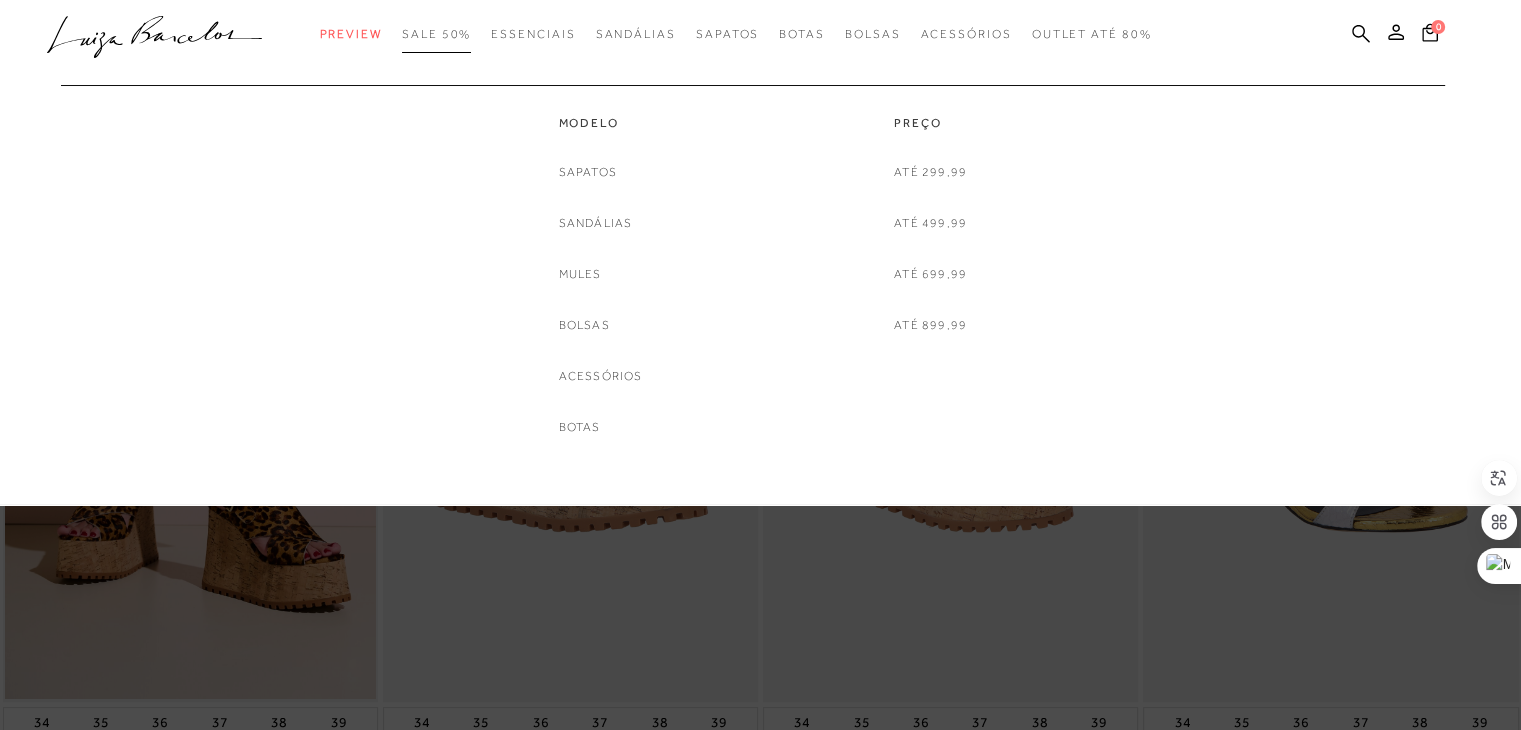click on "SALE 50%" at bounding box center [436, 34] 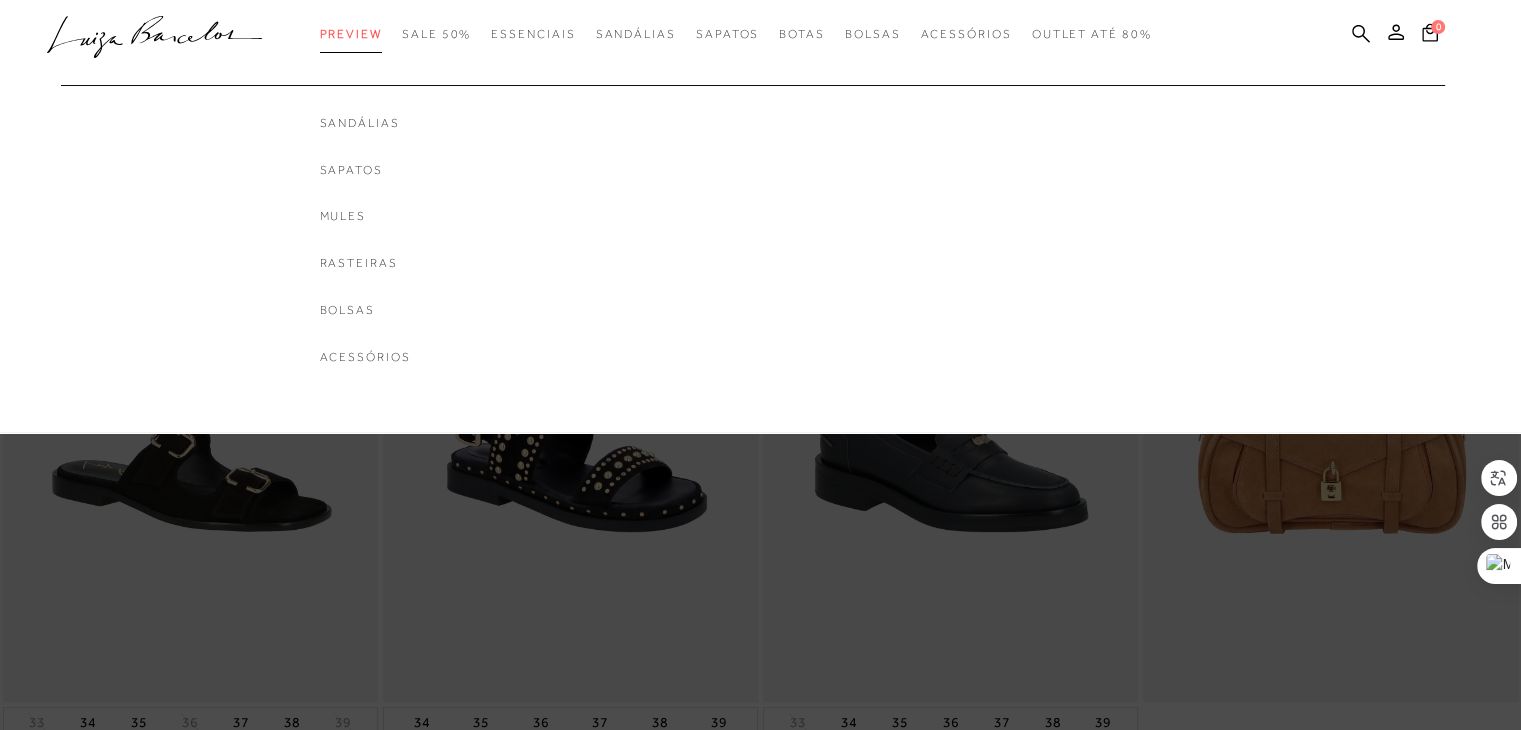 click on "Preview" at bounding box center (351, 34) 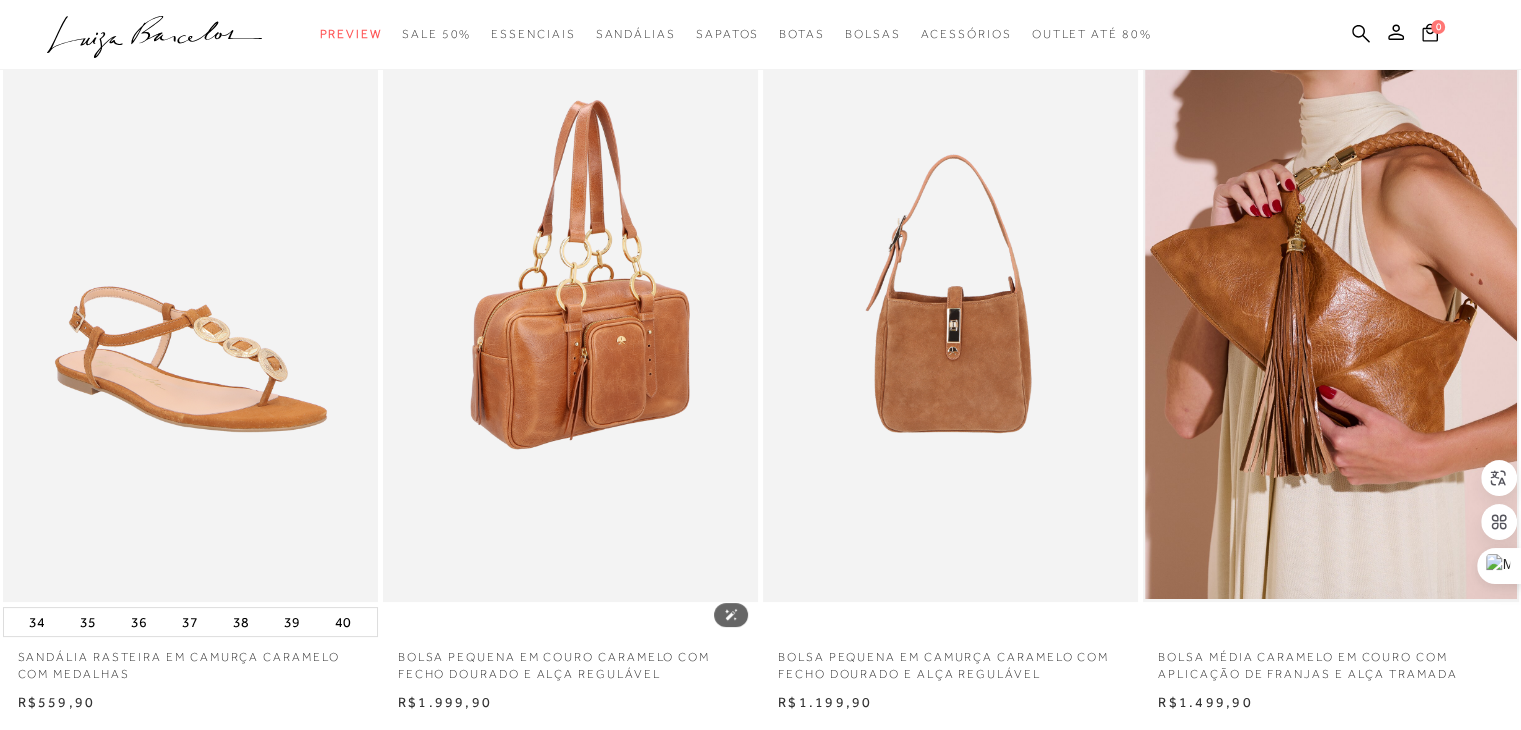 scroll, scrollTop: 0, scrollLeft: 0, axis: both 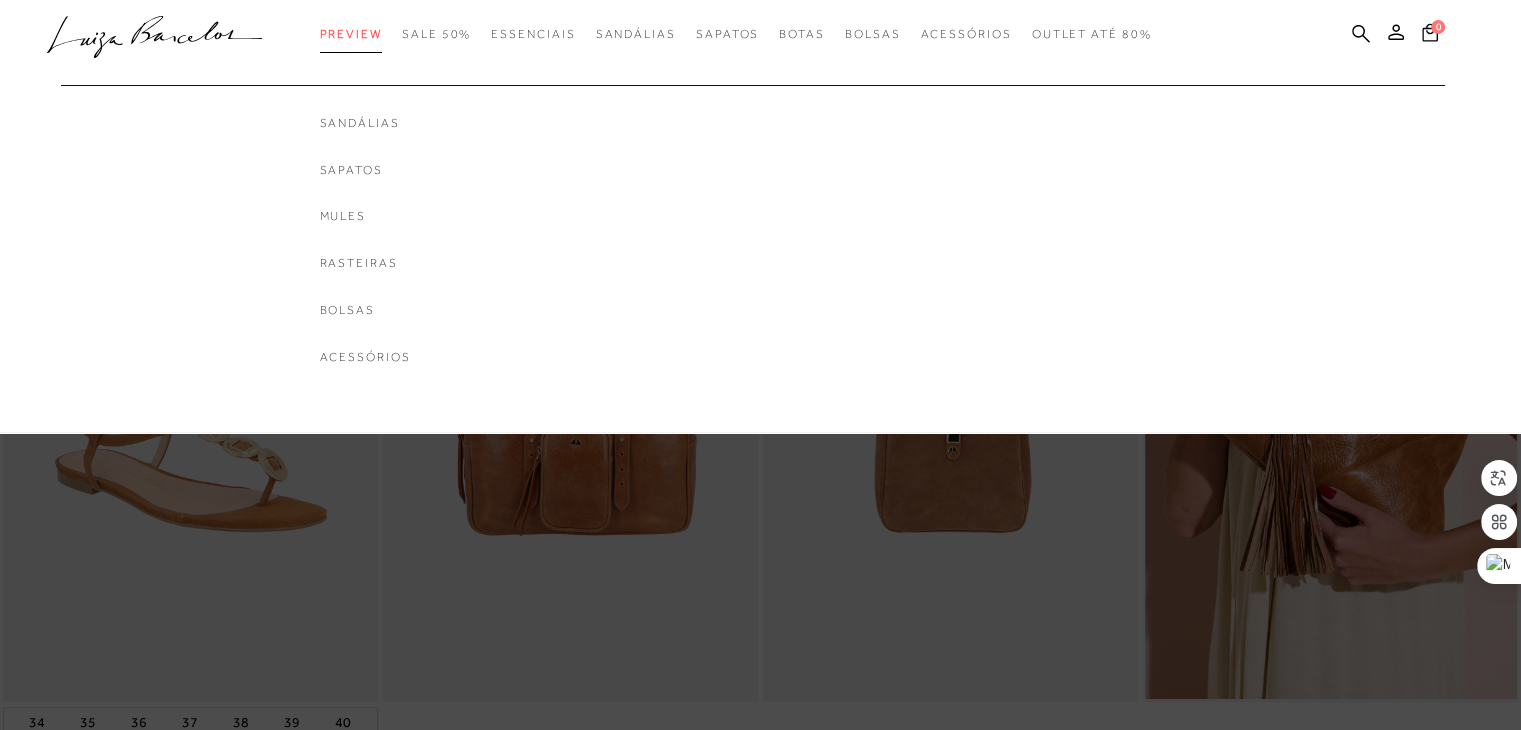 click on "Preview" at bounding box center [351, 34] 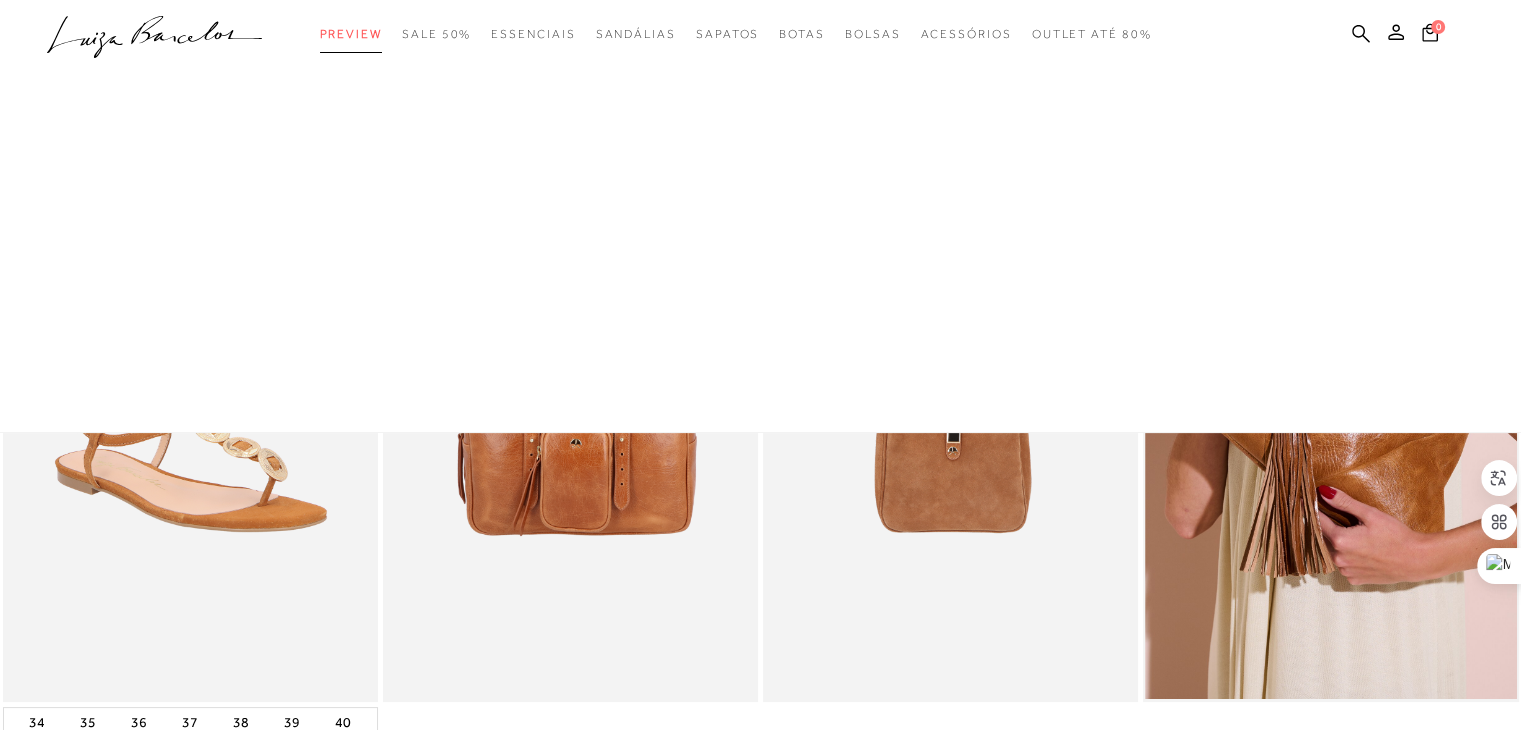 click on "Preview" at bounding box center [351, 34] 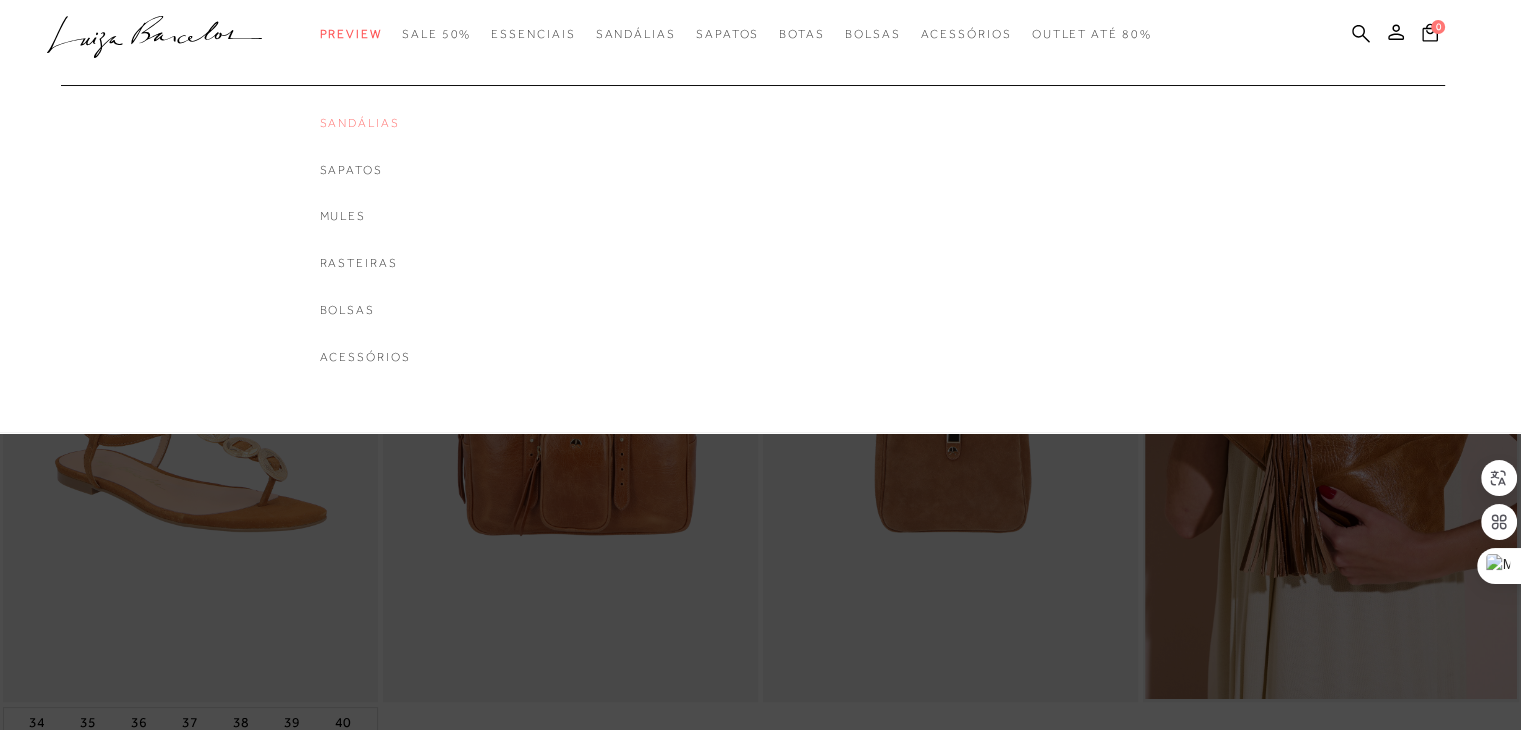 click on "Sandálias" at bounding box center [365, 123] 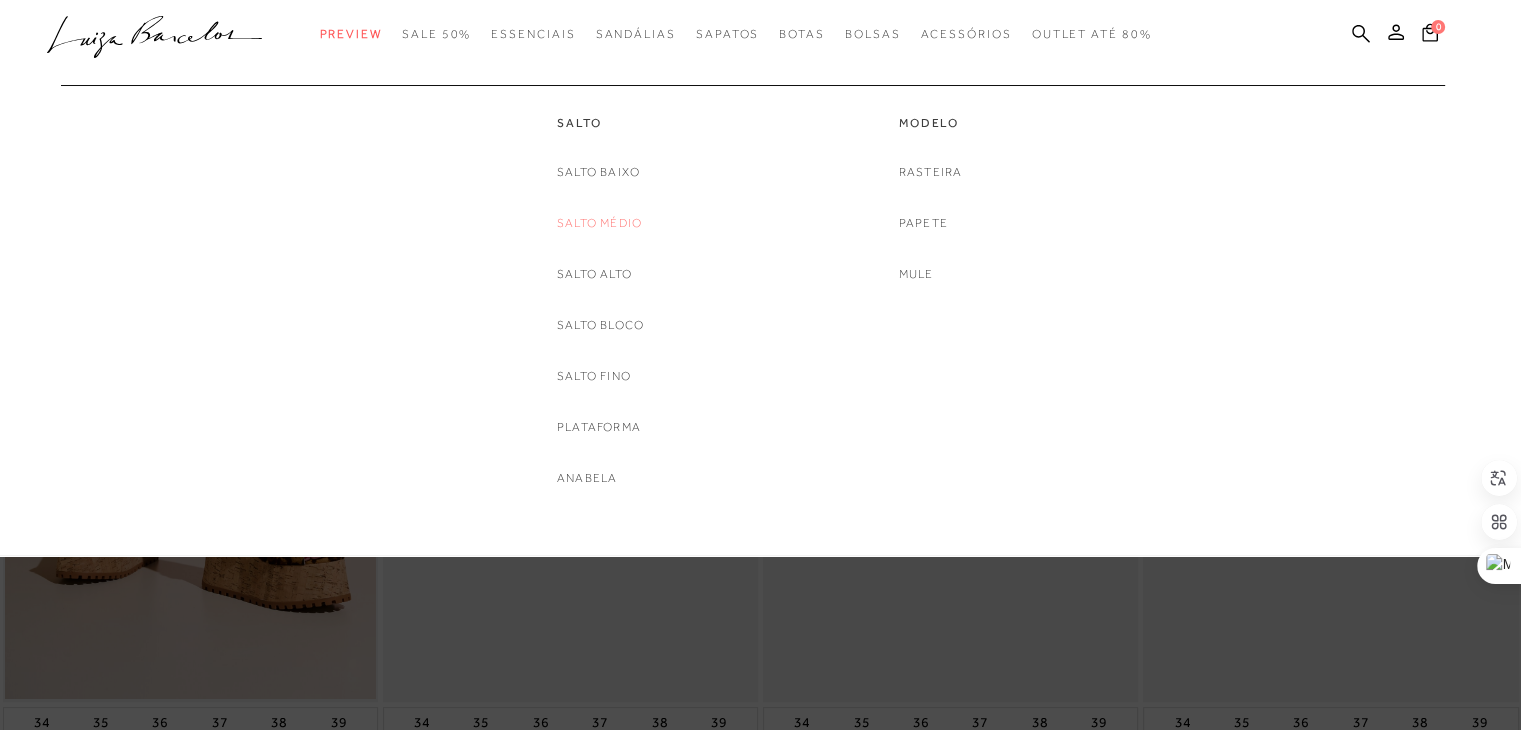 click on "Salto Médio" at bounding box center [599, 223] 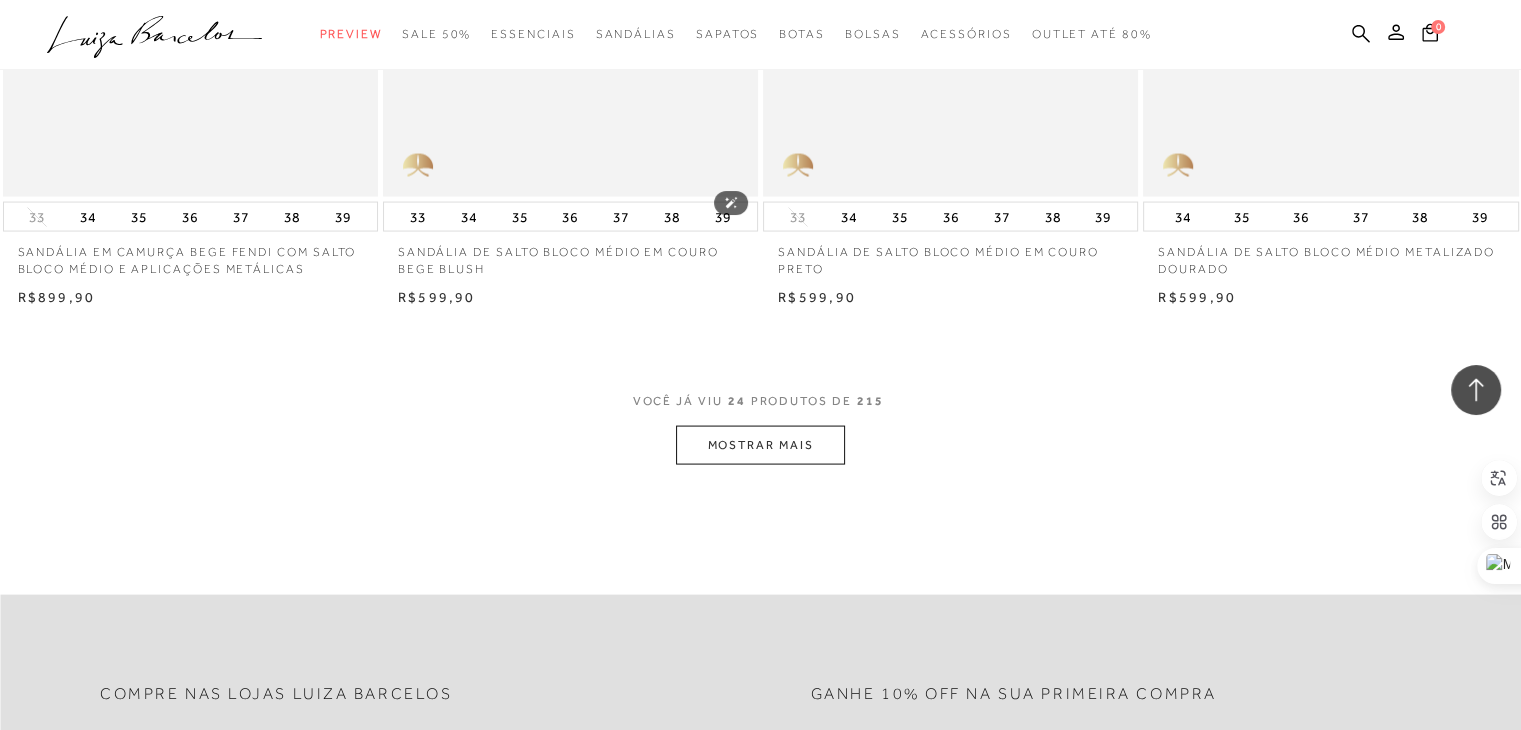 scroll, scrollTop: 4000, scrollLeft: 0, axis: vertical 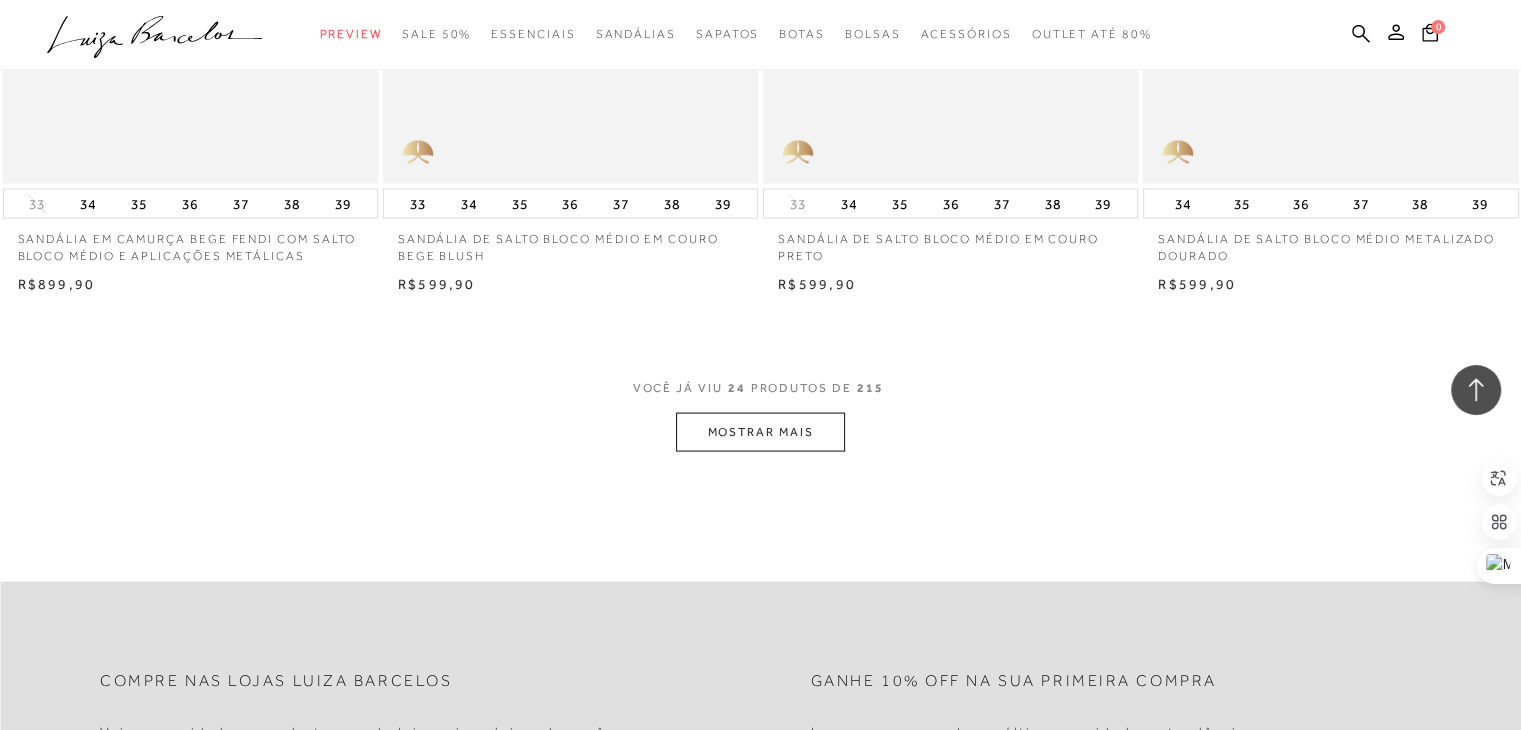 click on "MOSTRAR MAIS" at bounding box center (760, 432) 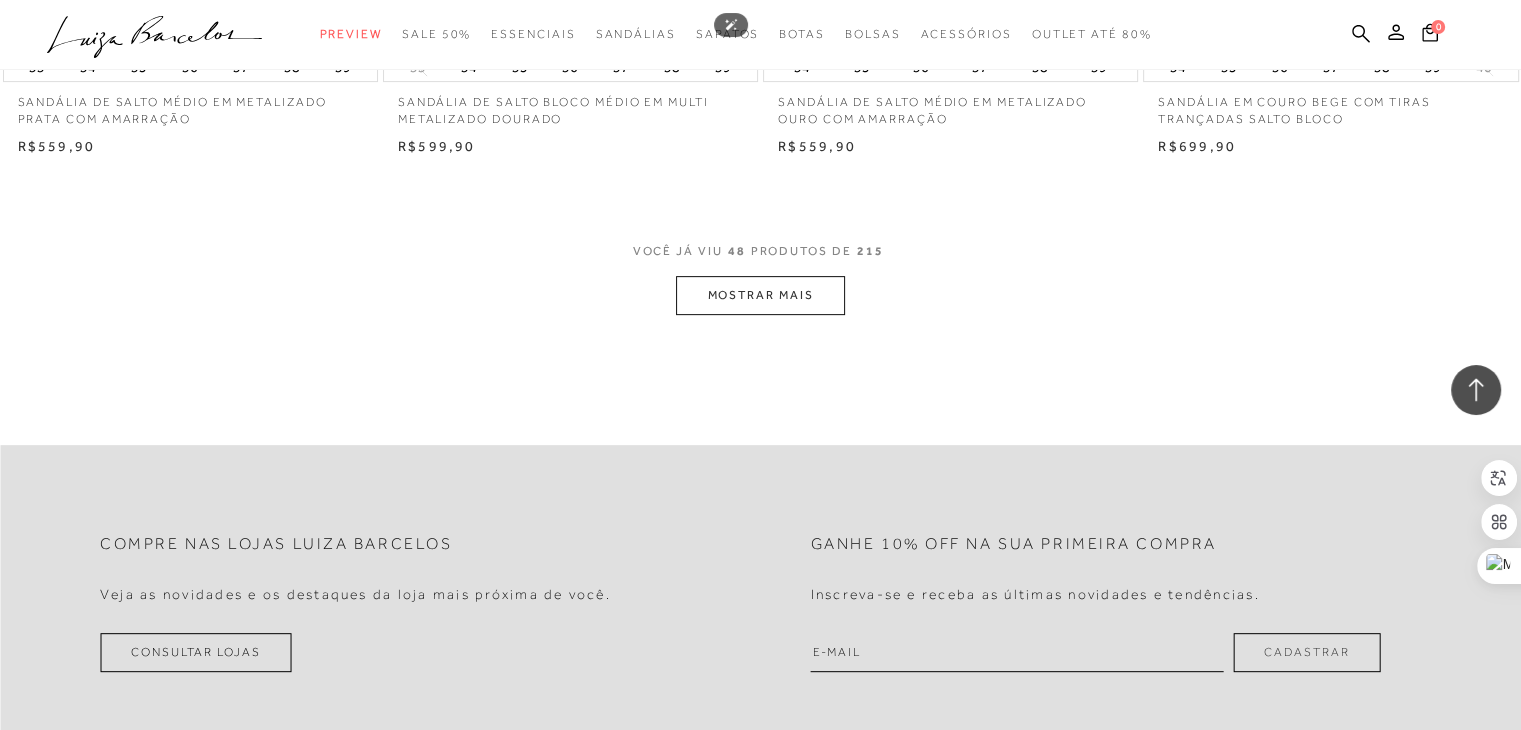 scroll, scrollTop: 8300, scrollLeft: 0, axis: vertical 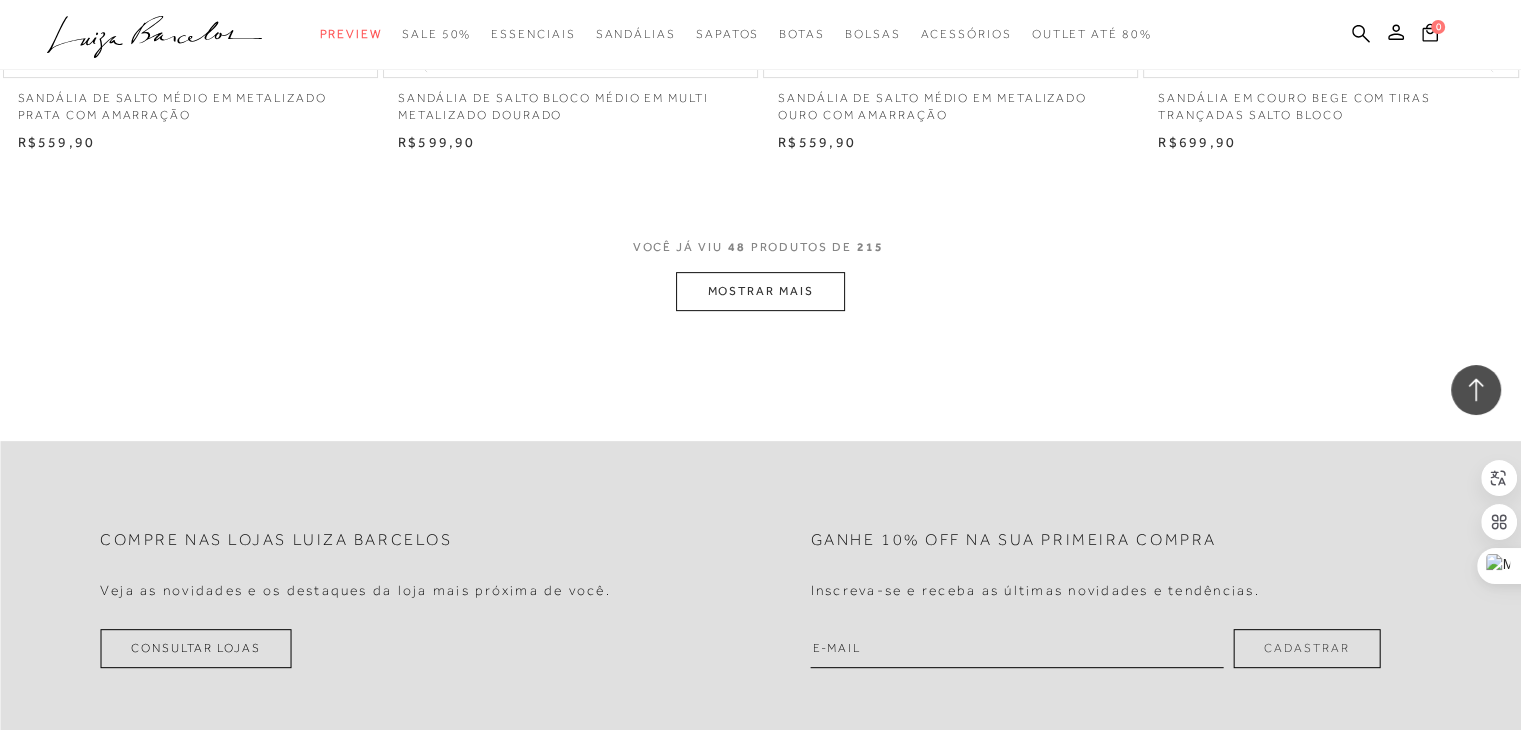 click on "MOSTRAR MAIS" at bounding box center (760, 291) 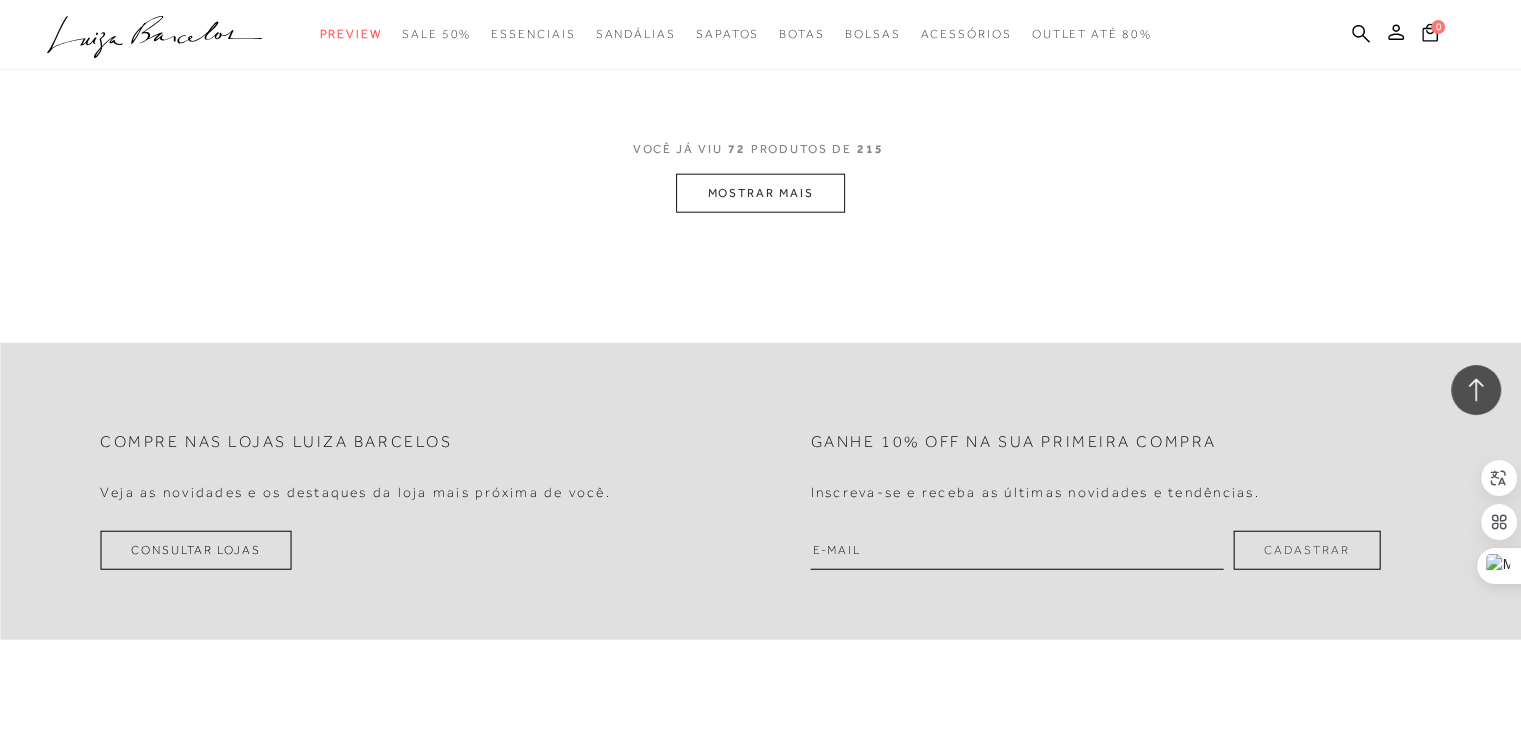 scroll, scrollTop: 12600, scrollLeft: 0, axis: vertical 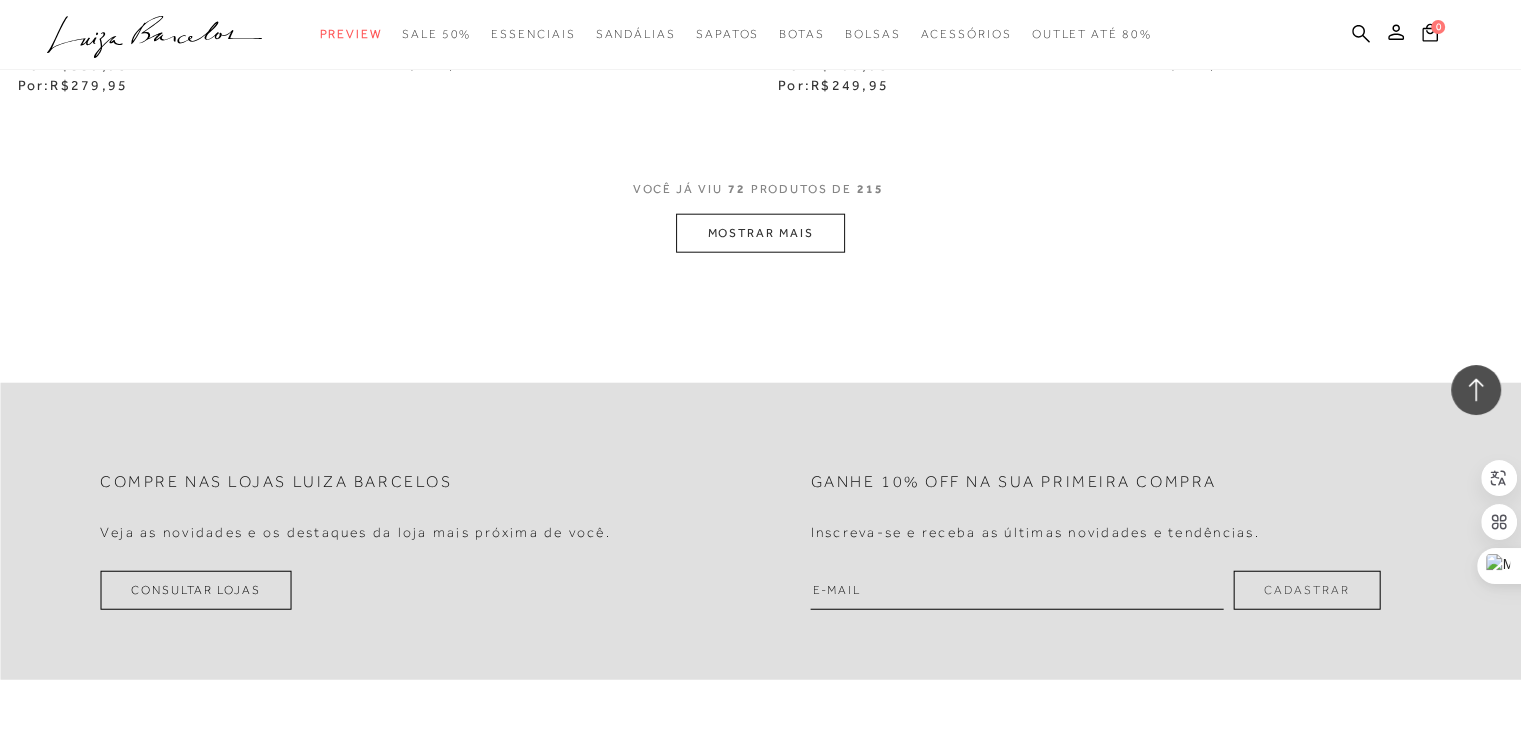 click on "MOSTRAR MAIS" at bounding box center (760, 233) 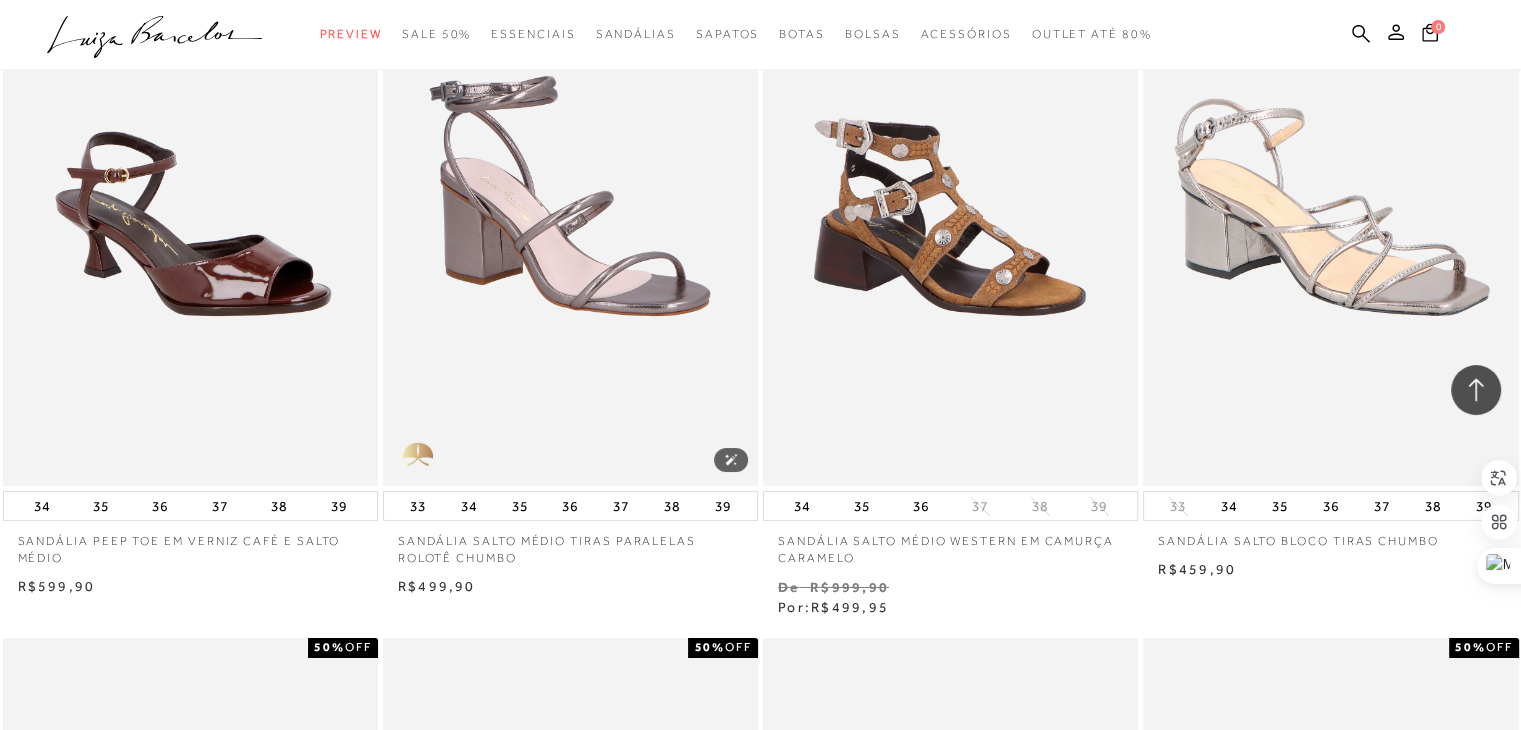 scroll, scrollTop: 14200, scrollLeft: 0, axis: vertical 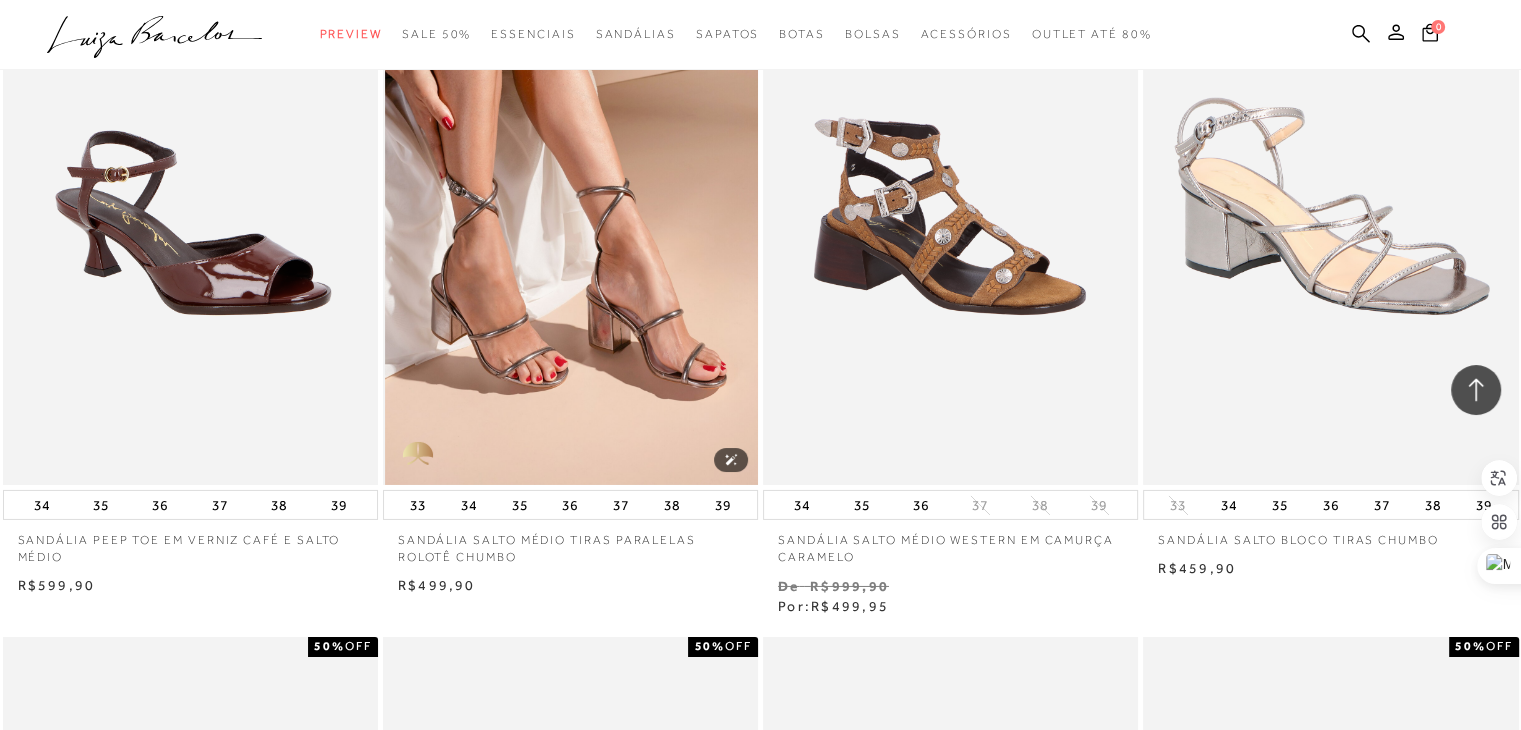click at bounding box center [571, 204] 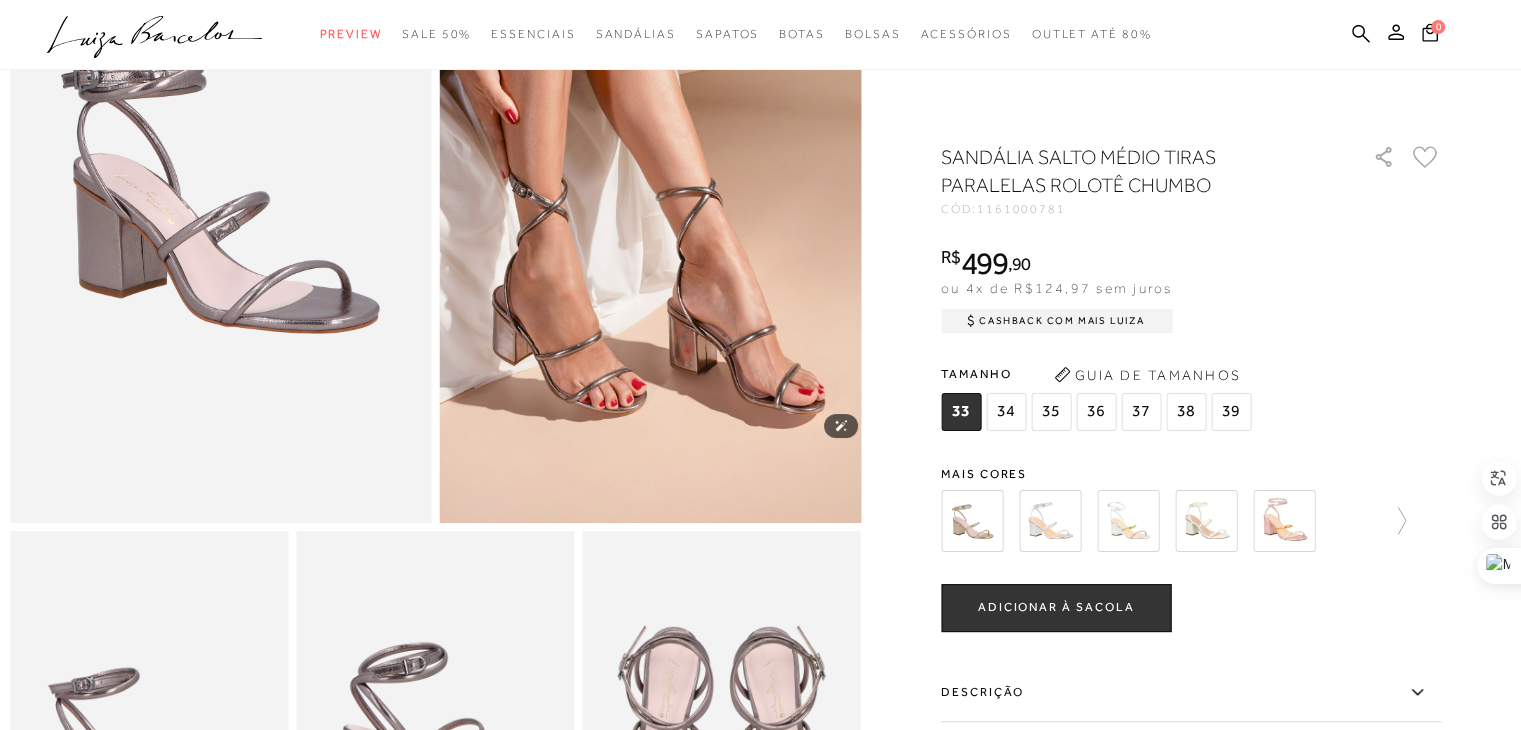scroll, scrollTop: 200, scrollLeft: 0, axis: vertical 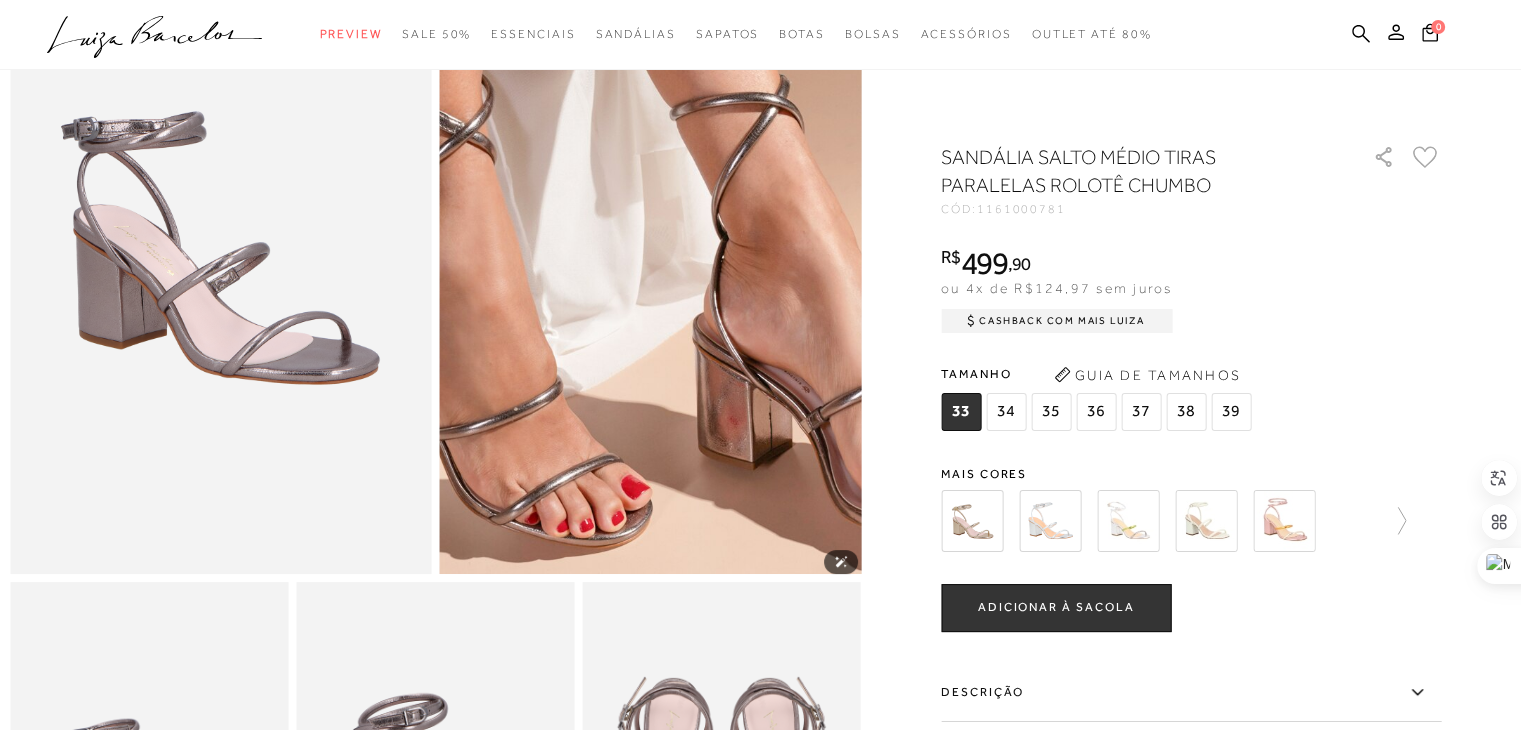 click at bounding box center (658, 133) 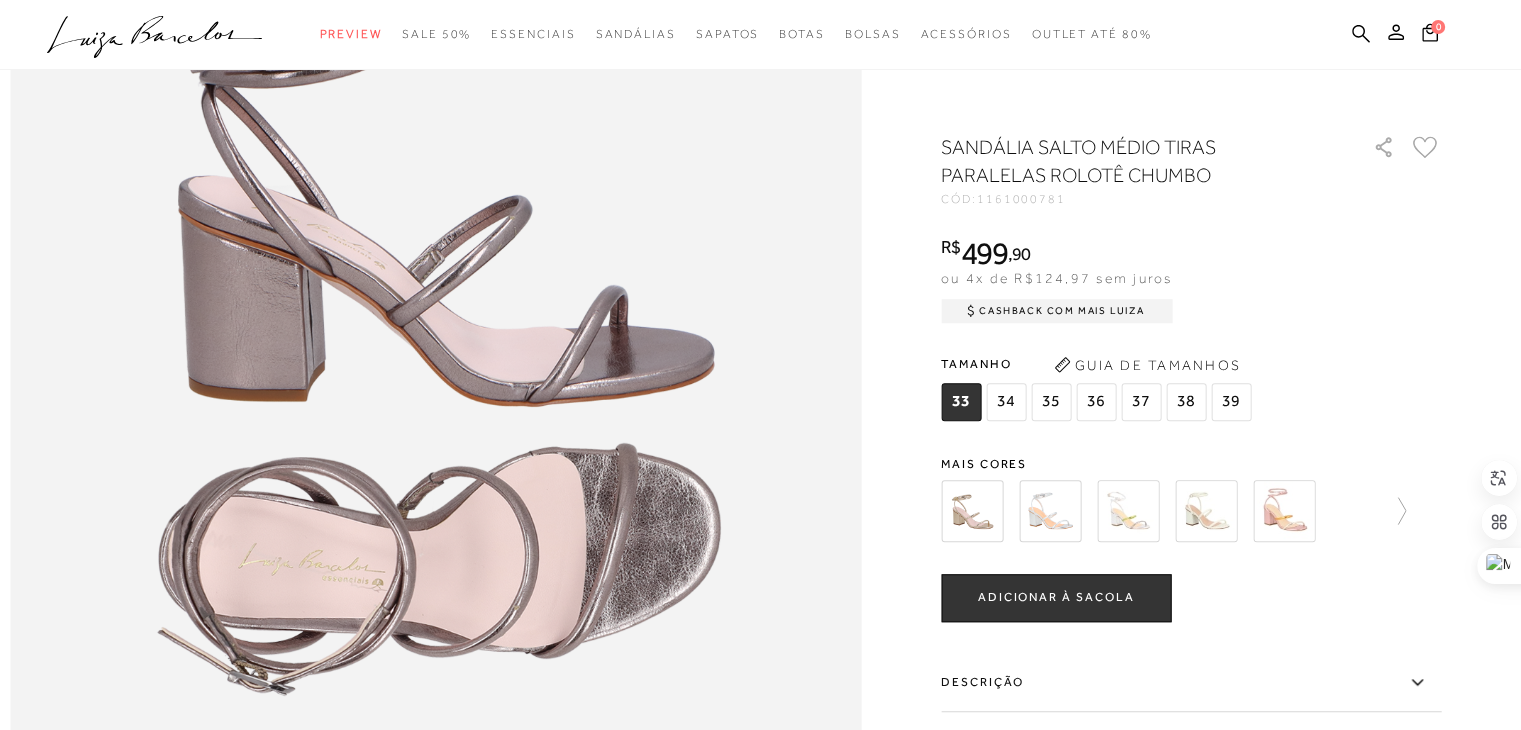 scroll, scrollTop: 1200, scrollLeft: 0, axis: vertical 